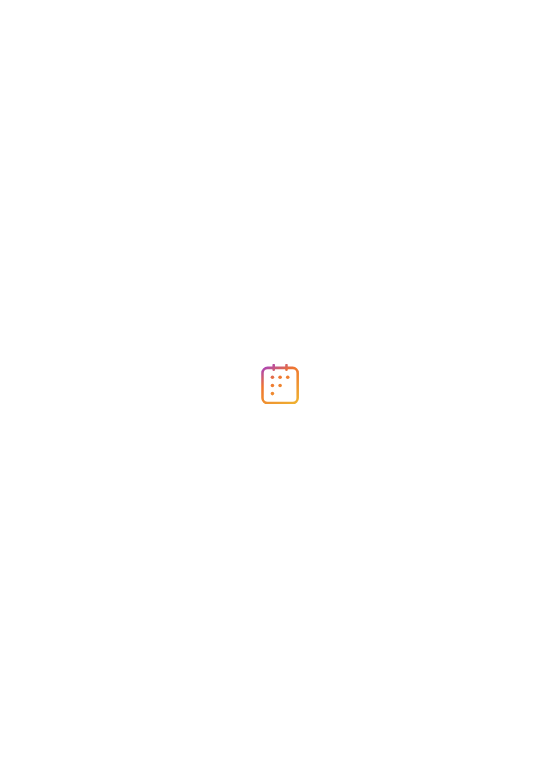 scroll, scrollTop: 0, scrollLeft: 0, axis: both 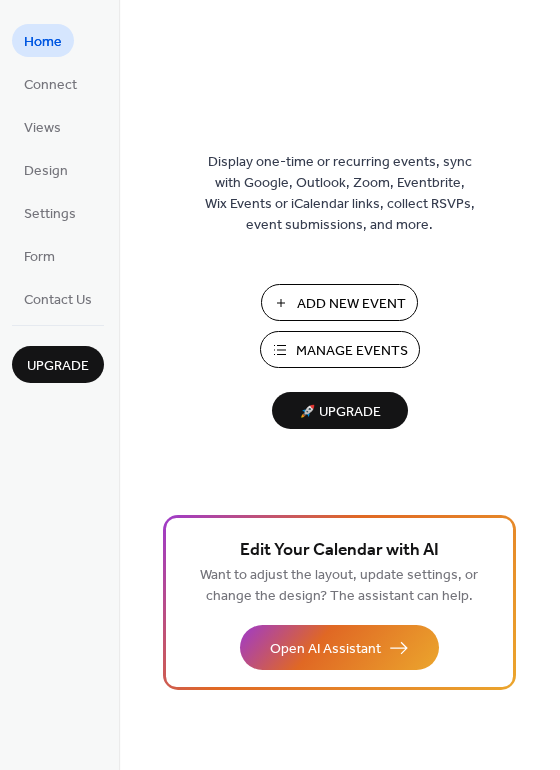 click on "Add New Event" at bounding box center (351, 304) 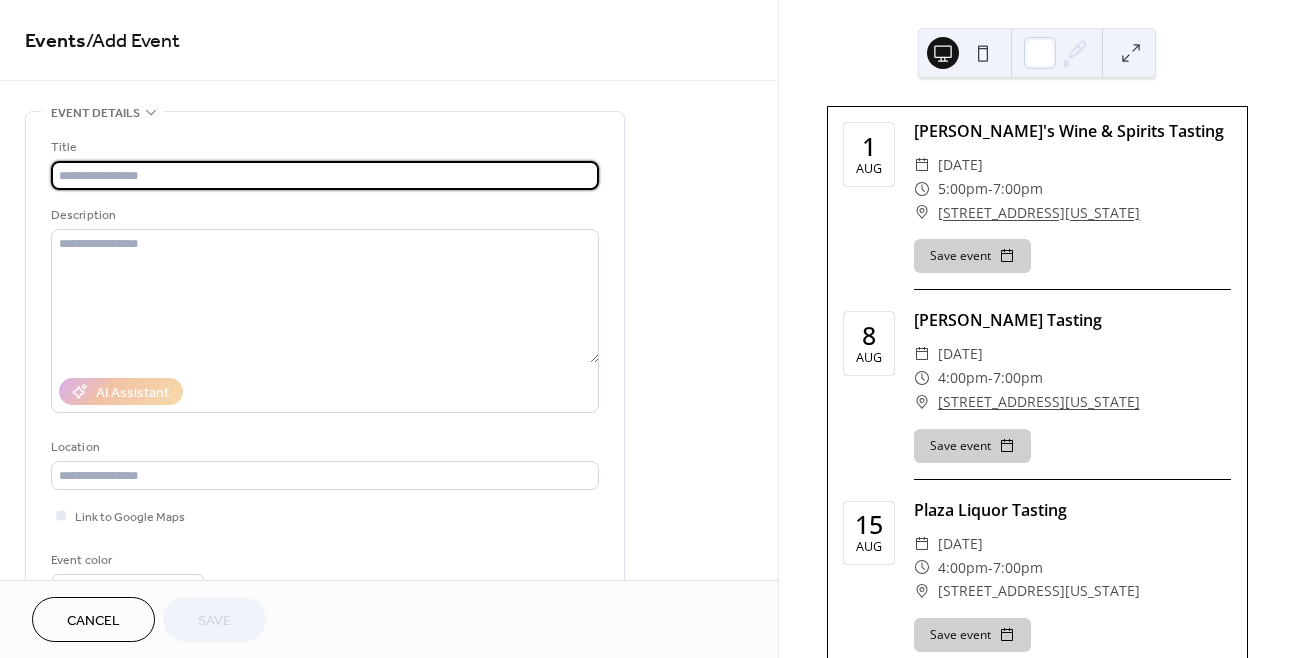 scroll, scrollTop: 0, scrollLeft: 0, axis: both 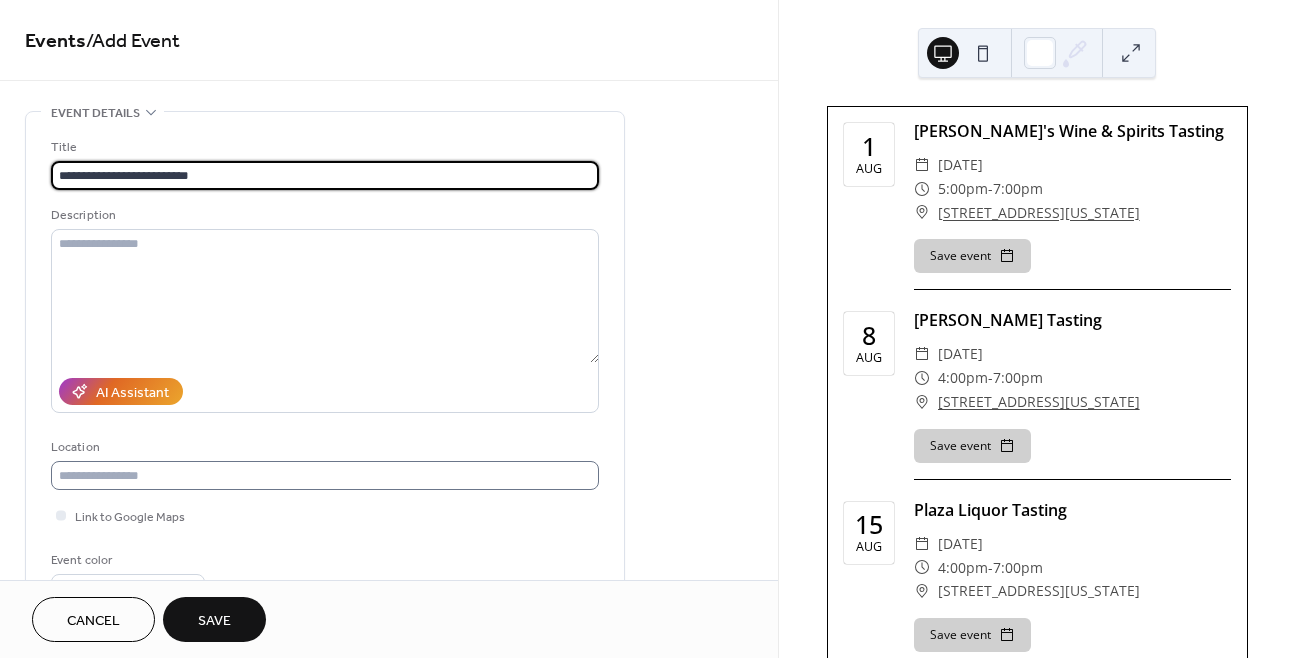 type on "**********" 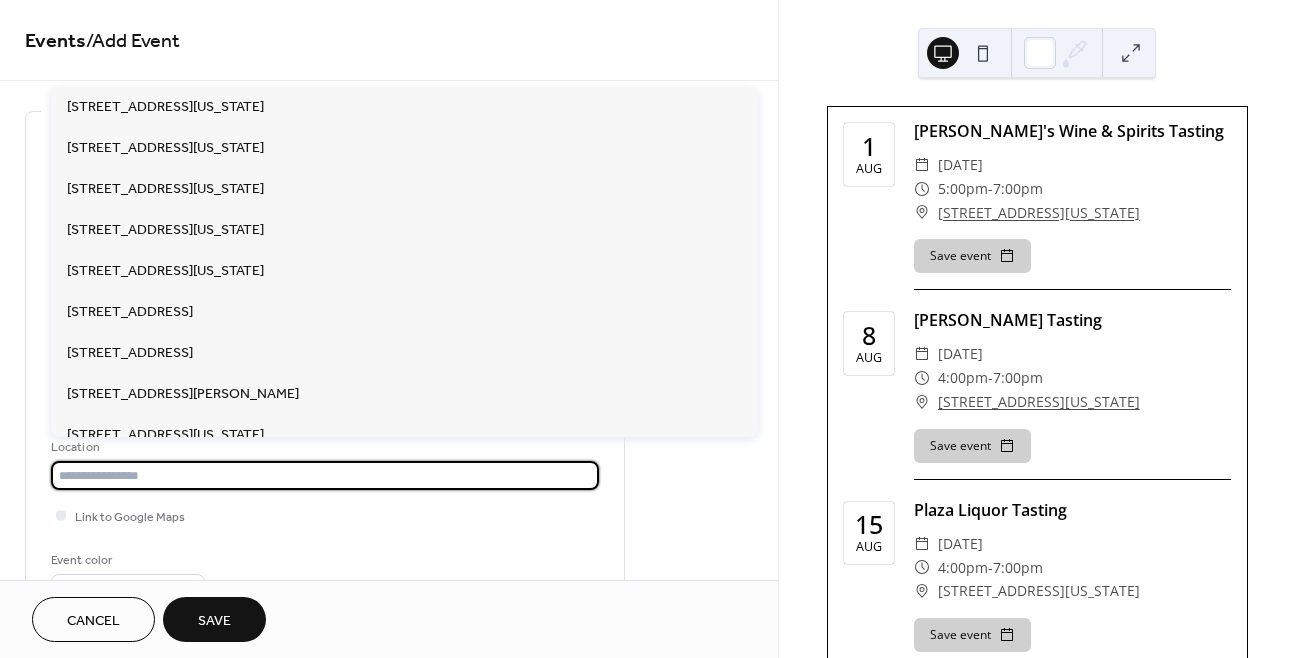 click at bounding box center (325, 475) 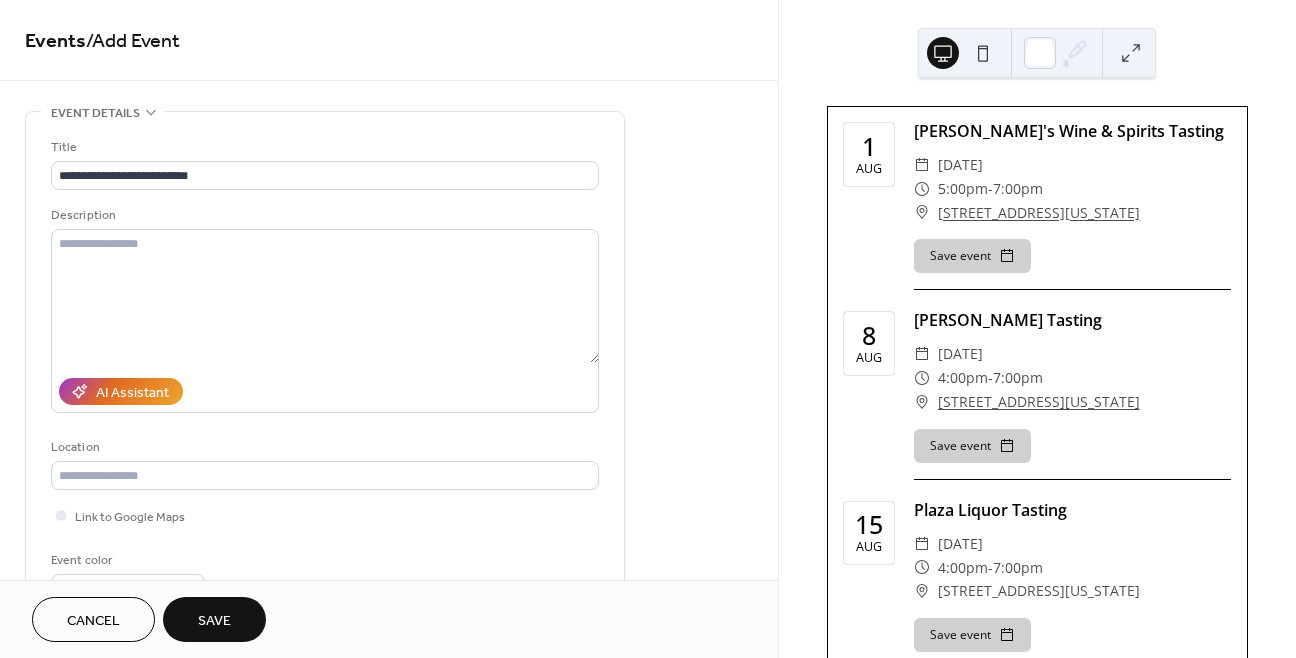 click on "Link to Google Maps" at bounding box center (325, 515) 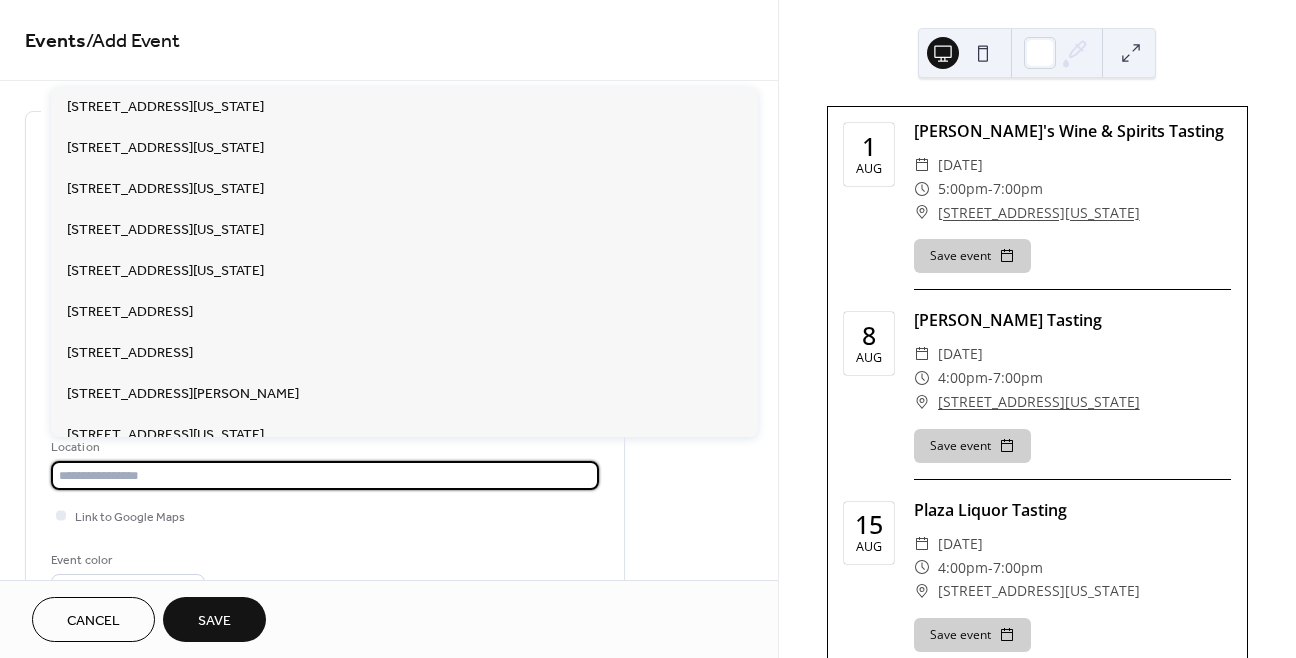 click at bounding box center (325, 475) 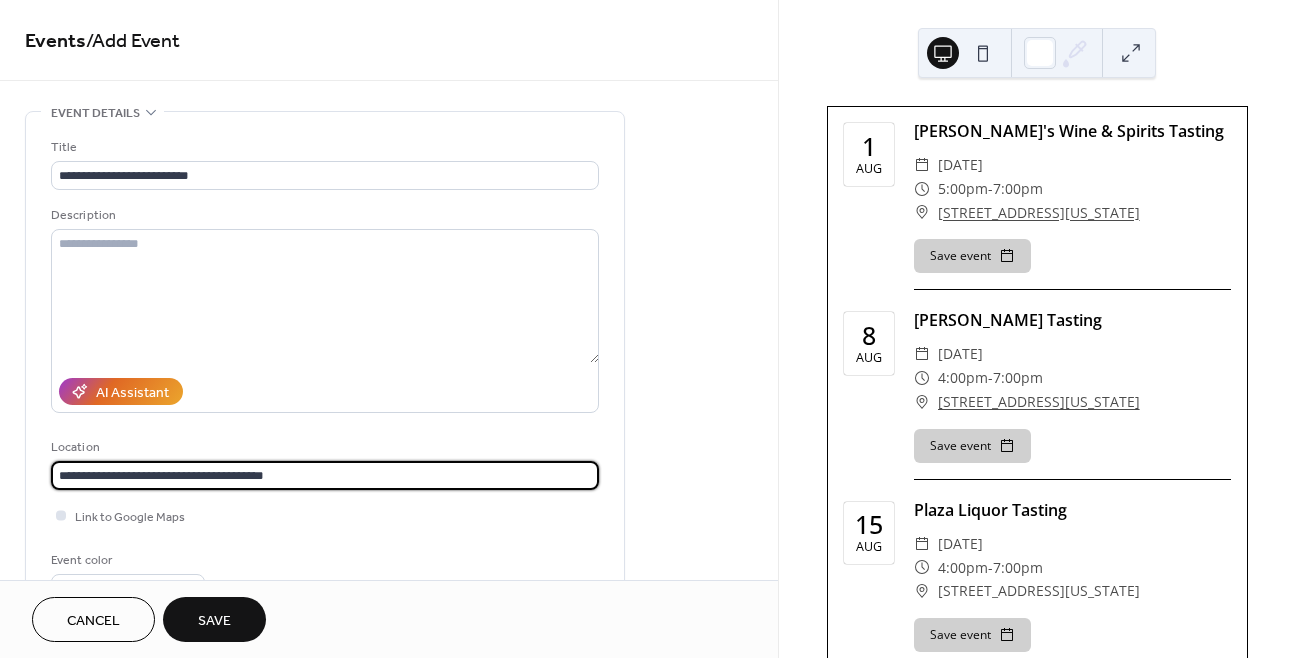 type on "**********" 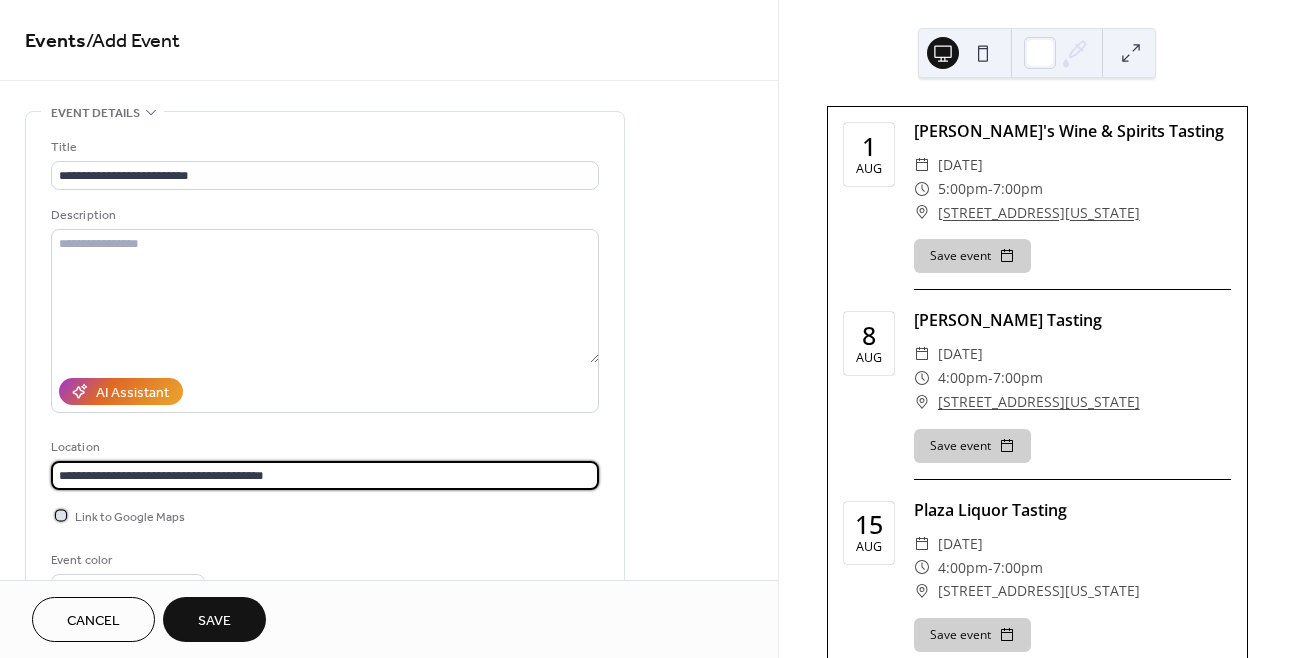 click at bounding box center (61, 515) 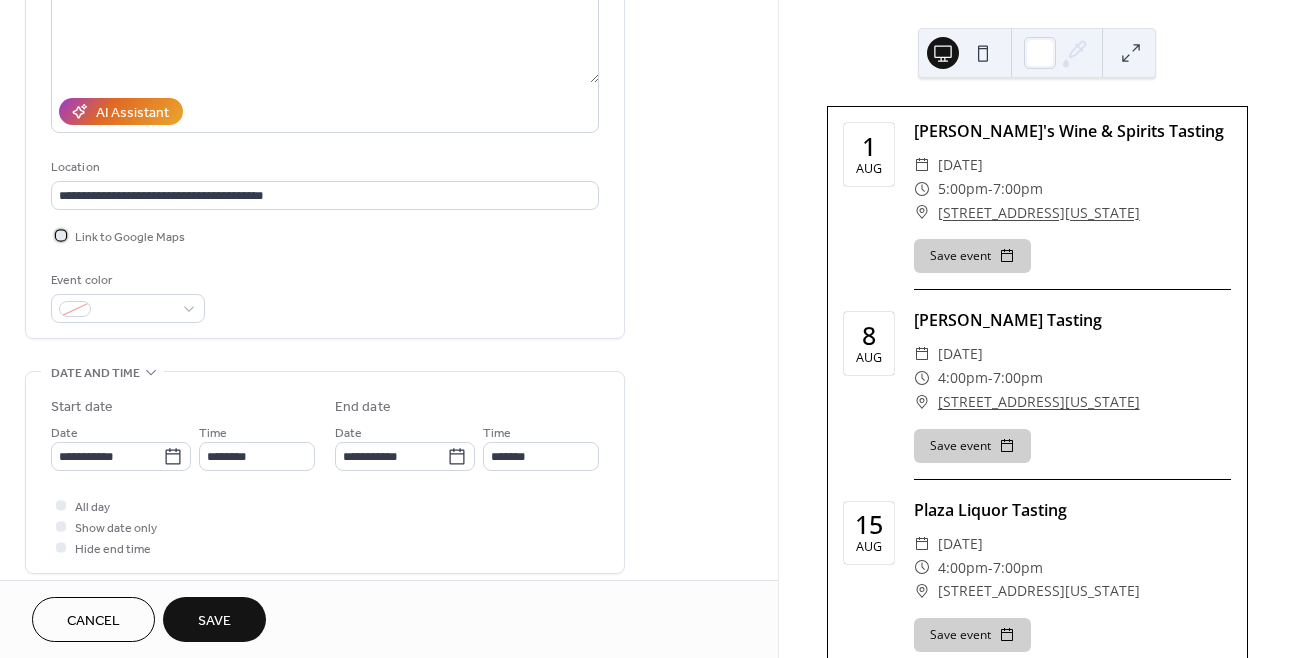scroll, scrollTop: 304, scrollLeft: 0, axis: vertical 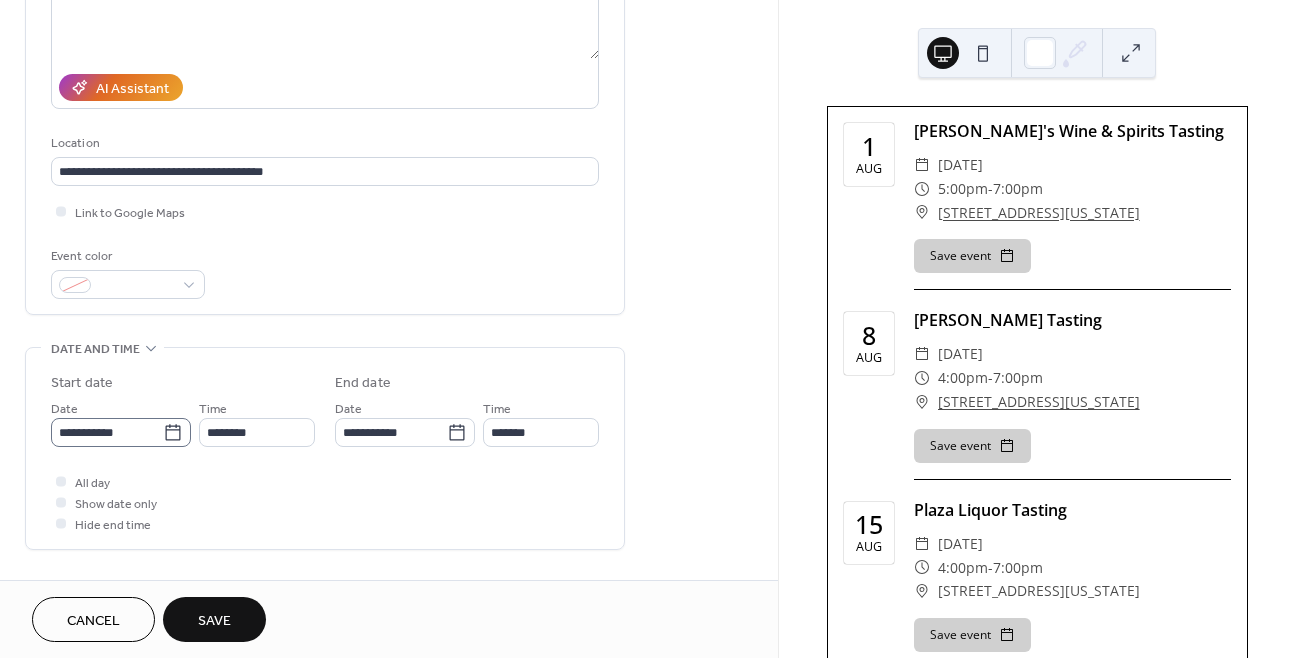 click 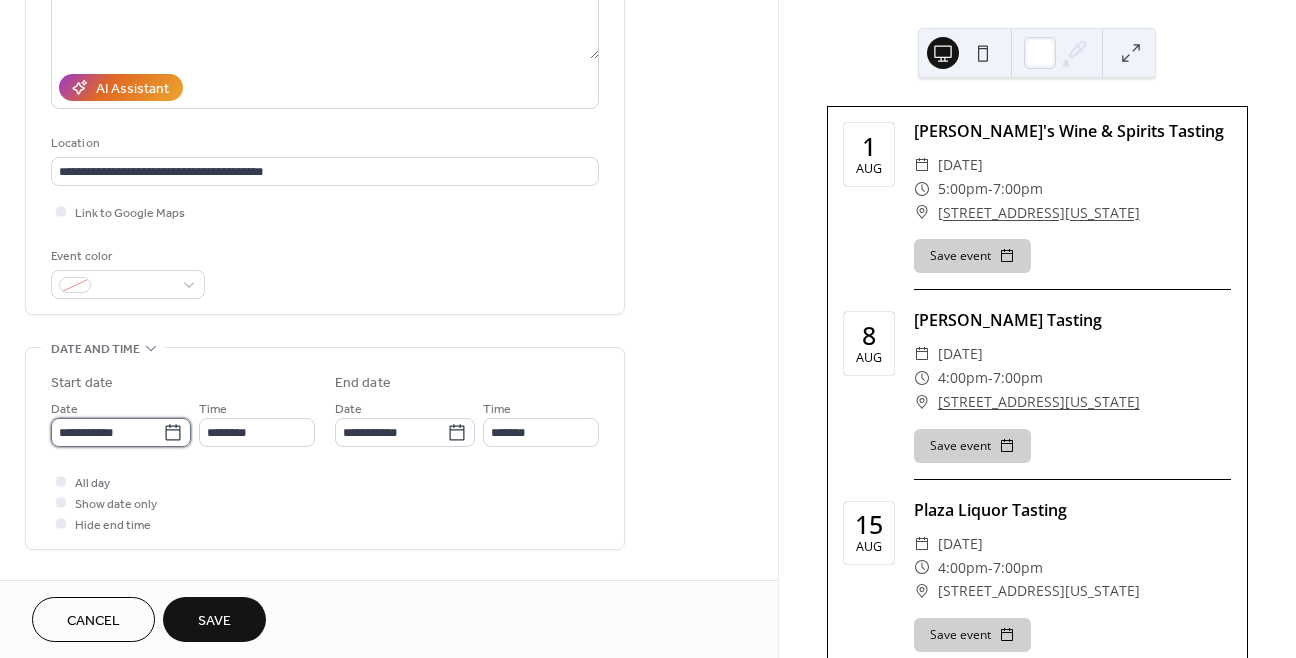 click on "**********" at bounding box center (107, 432) 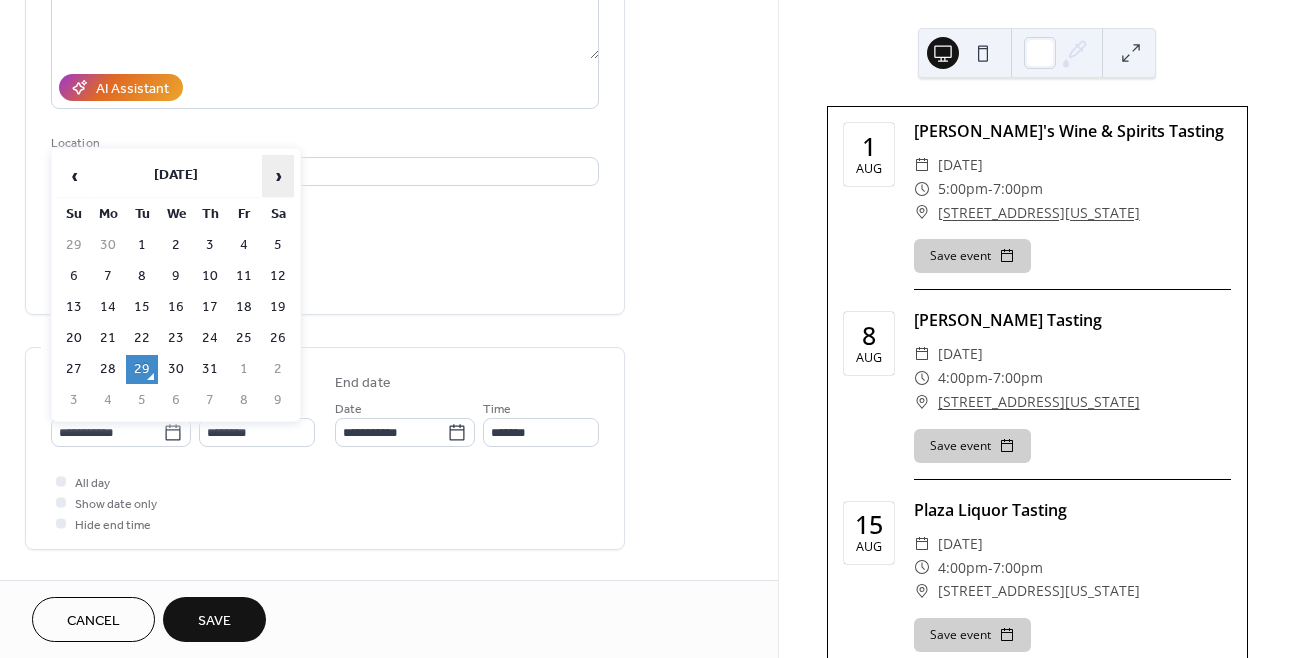click on "›" at bounding box center (278, 176) 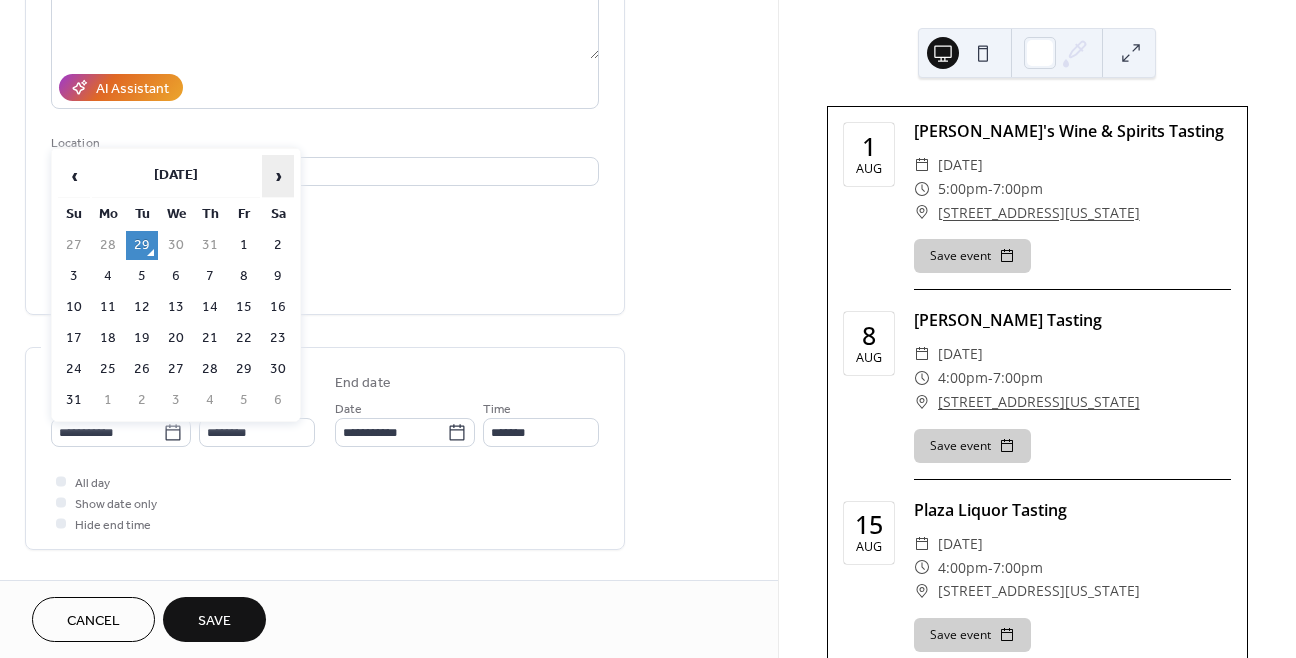 click on "›" at bounding box center [278, 176] 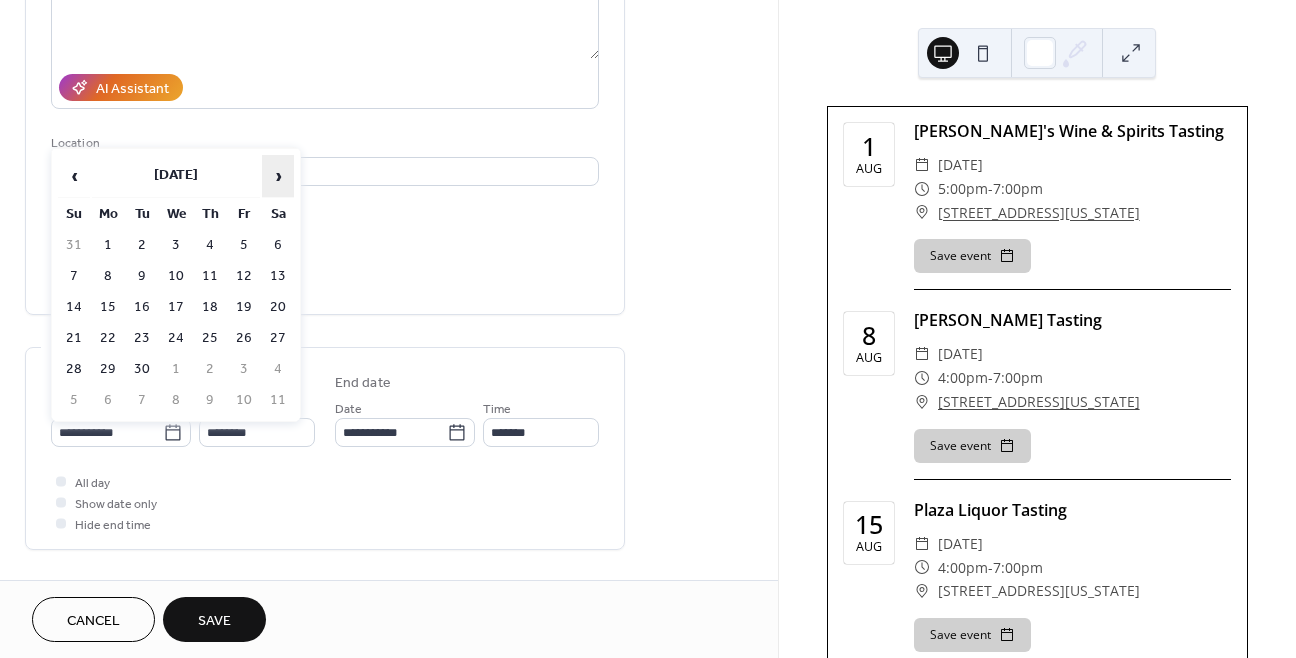 click on "›" at bounding box center (278, 176) 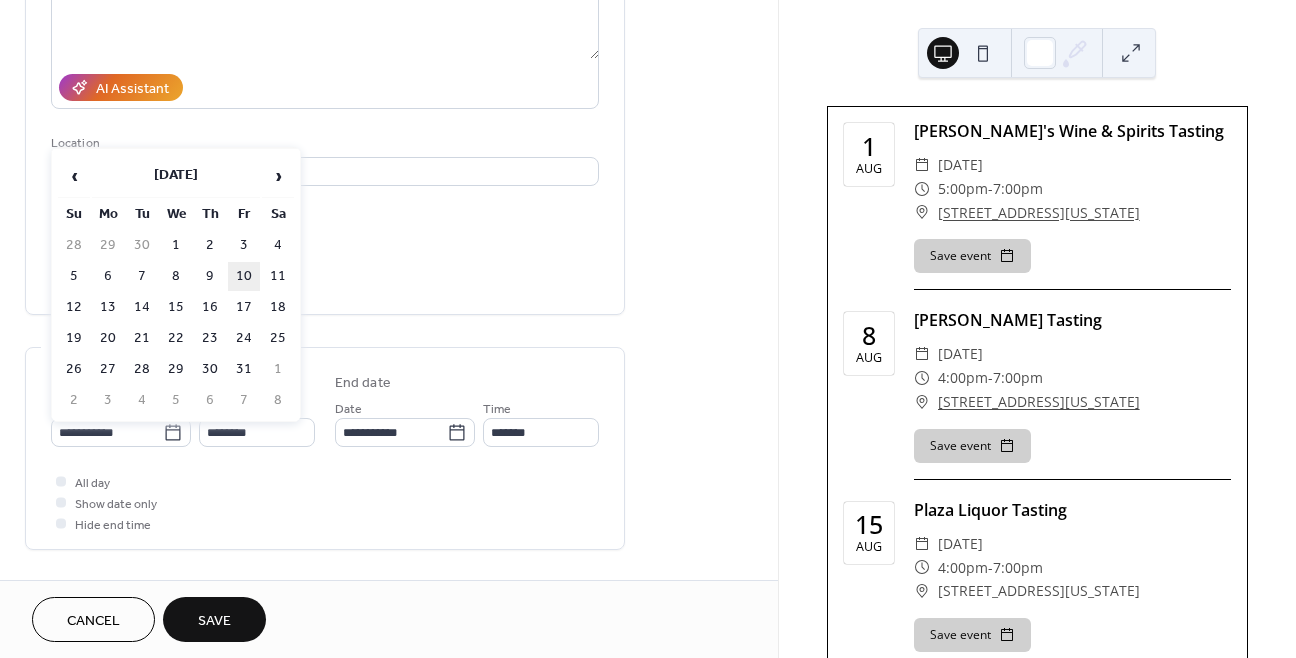 click on "10" at bounding box center (244, 276) 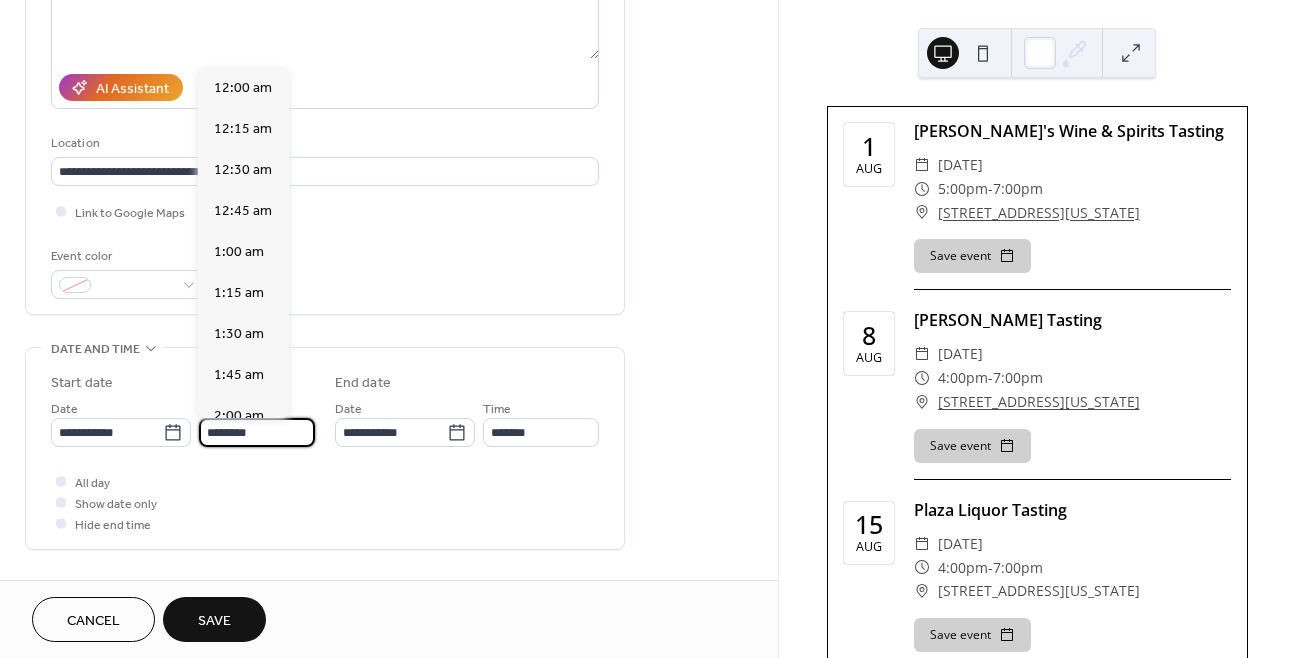click on "********" at bounding box center [257, 432] 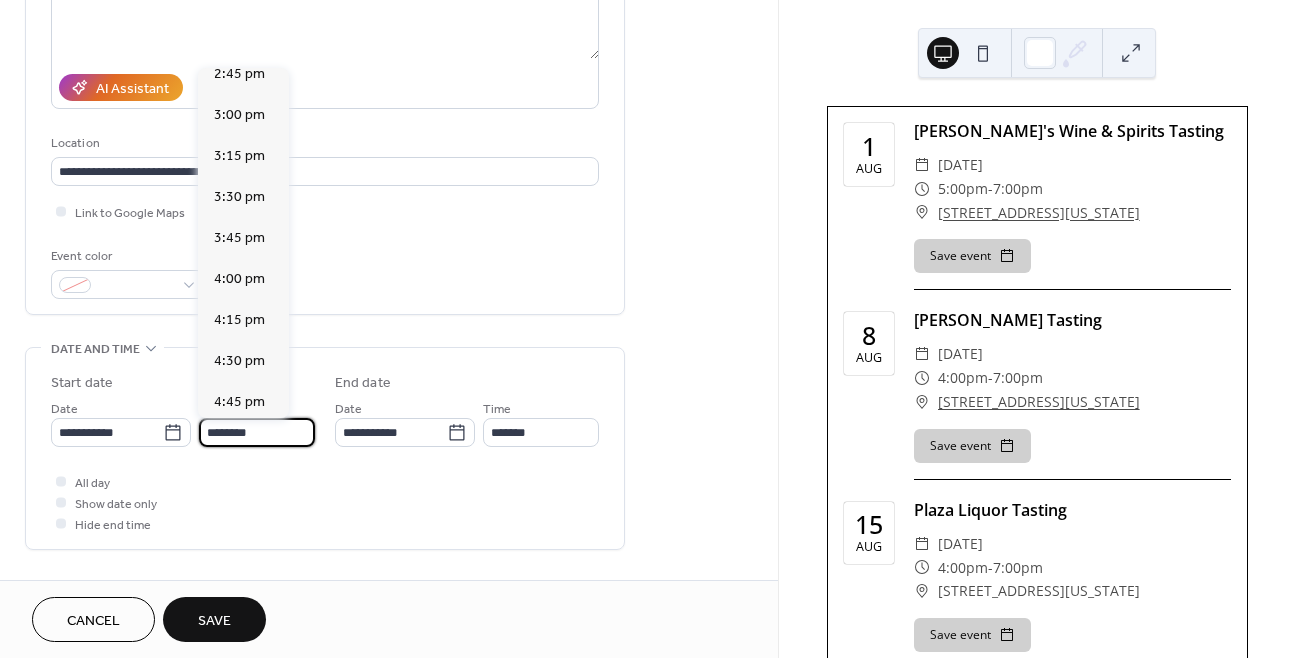 scroll, scrollTop: 2437, scrollLeft: 0, axis: vertical 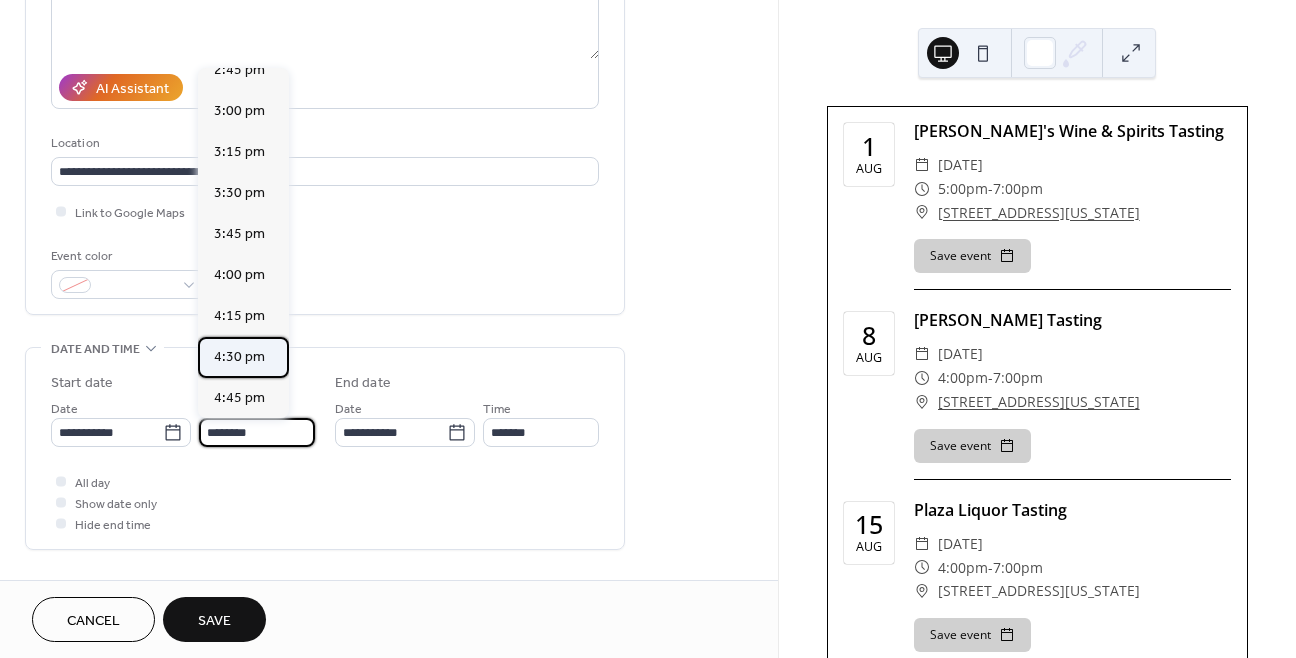 click on "4:30 pm" at bounding box center (239, 357) 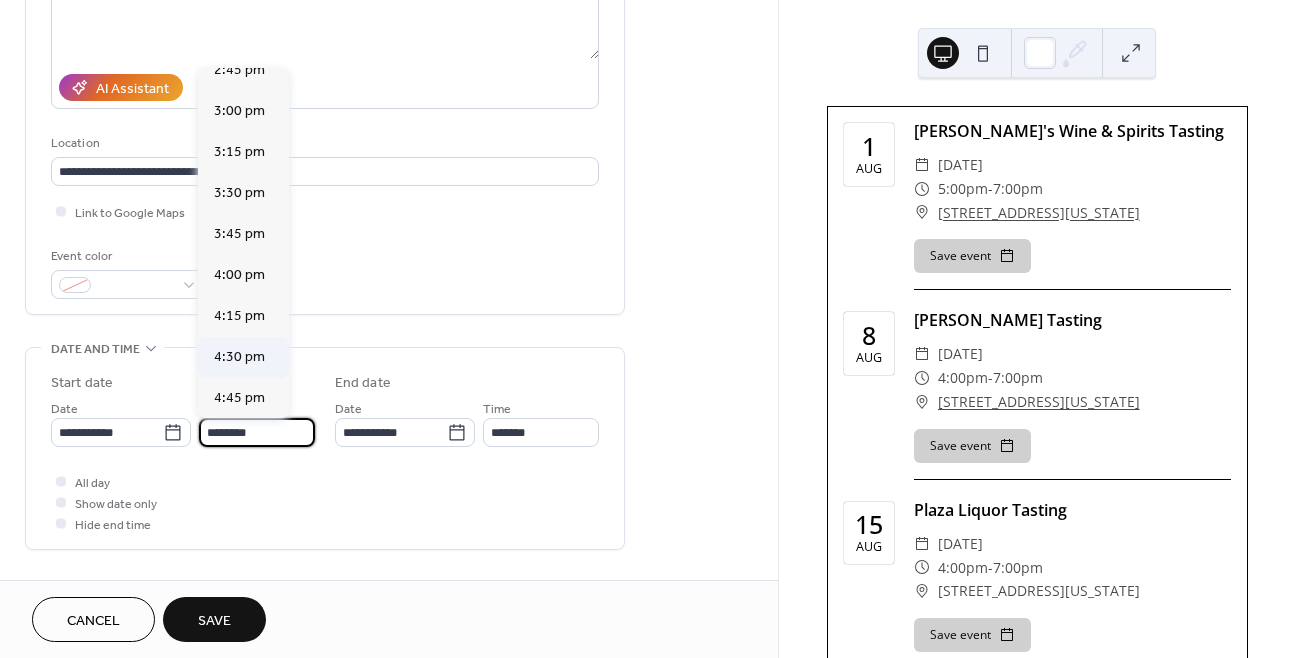 type on "*******" 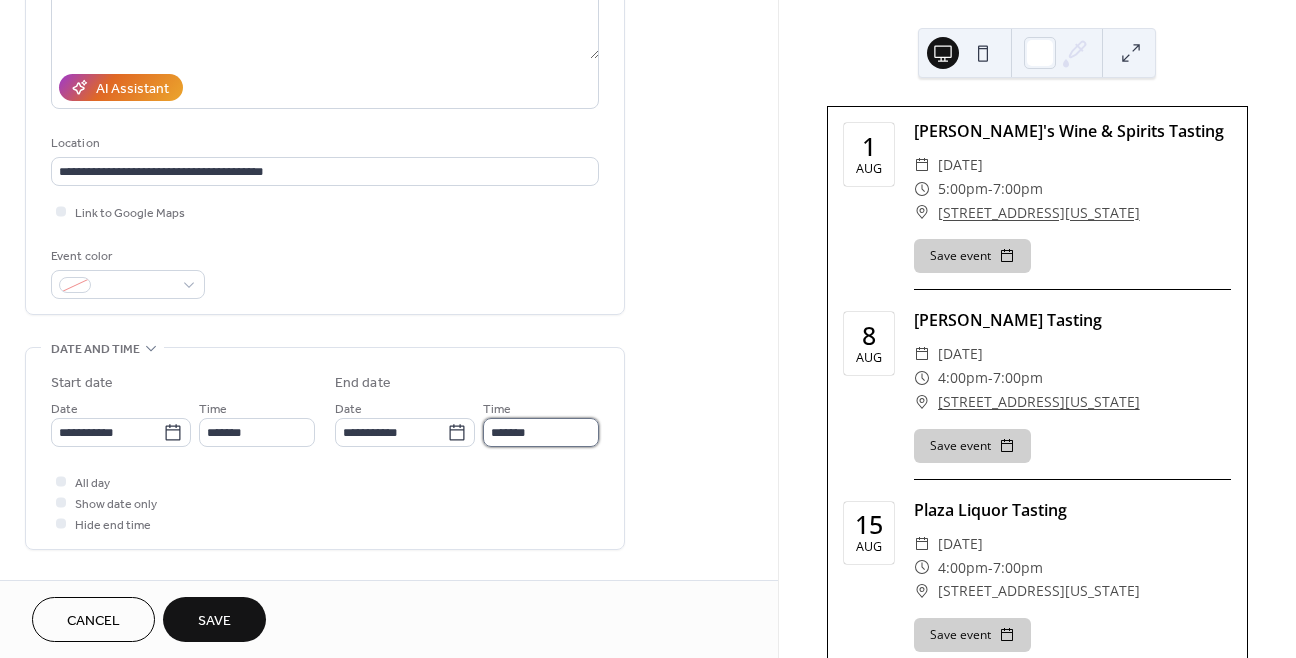 click on "*******" at bounding box center (541, 432) 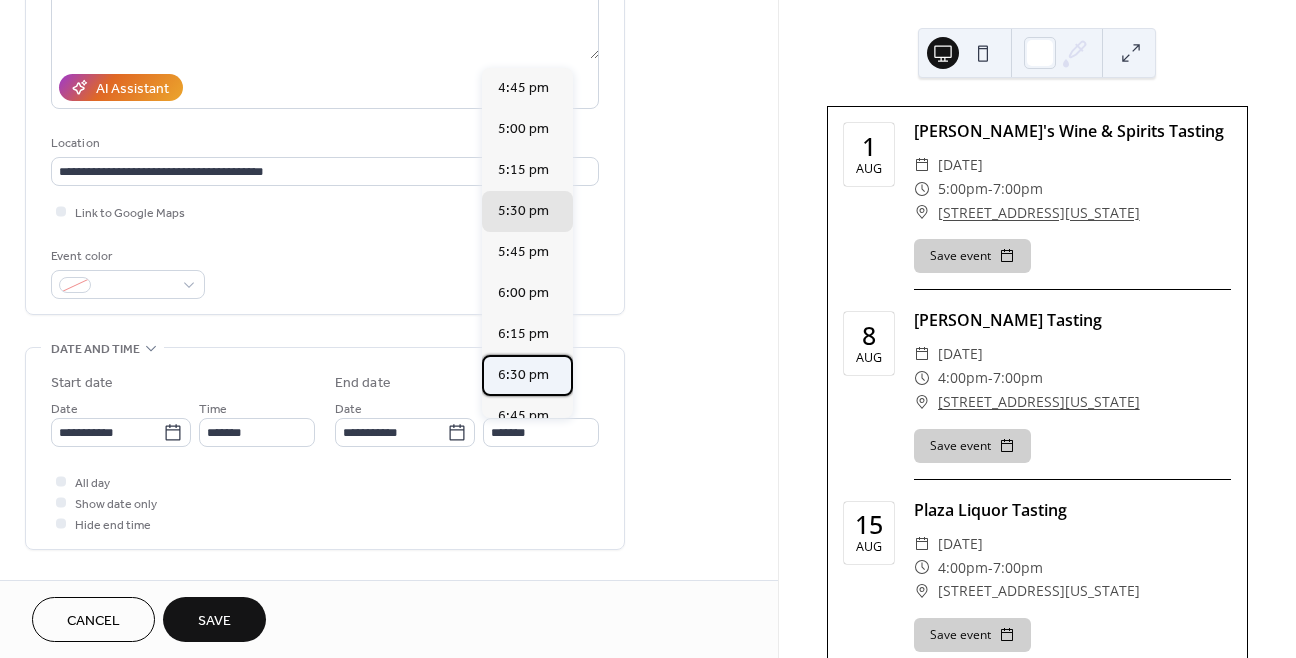 click on "6:30 pm" at bounding box center (523, 375) 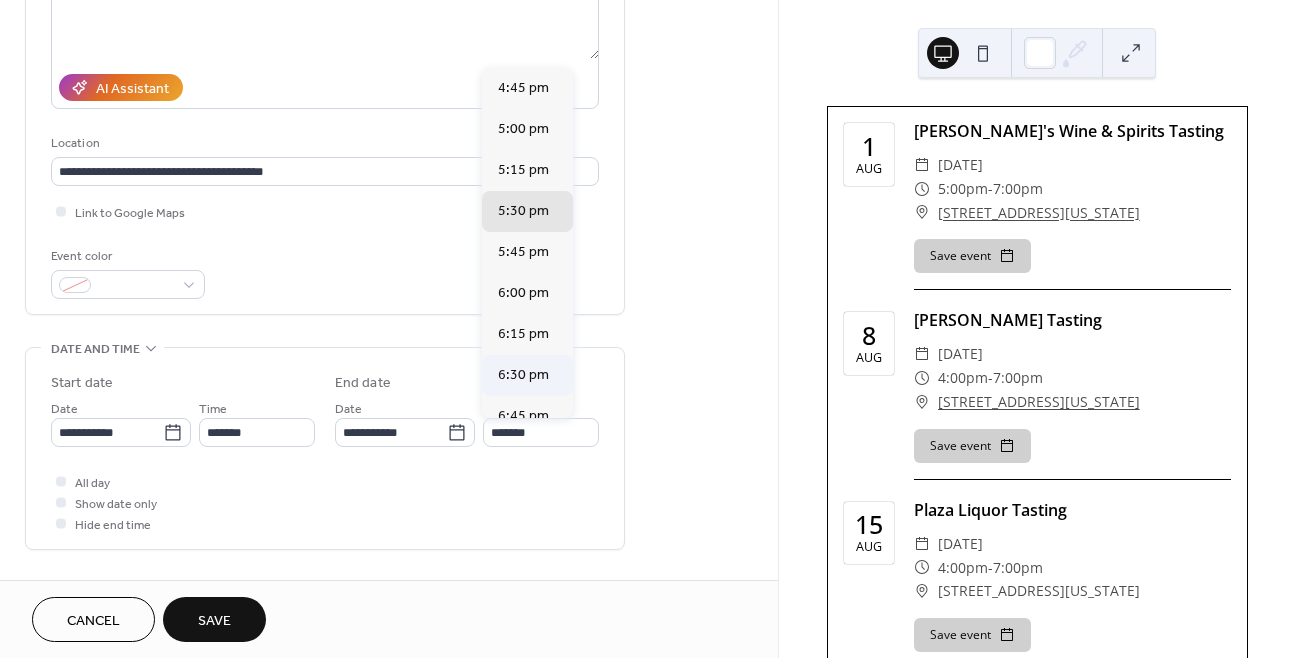 type on "*******" 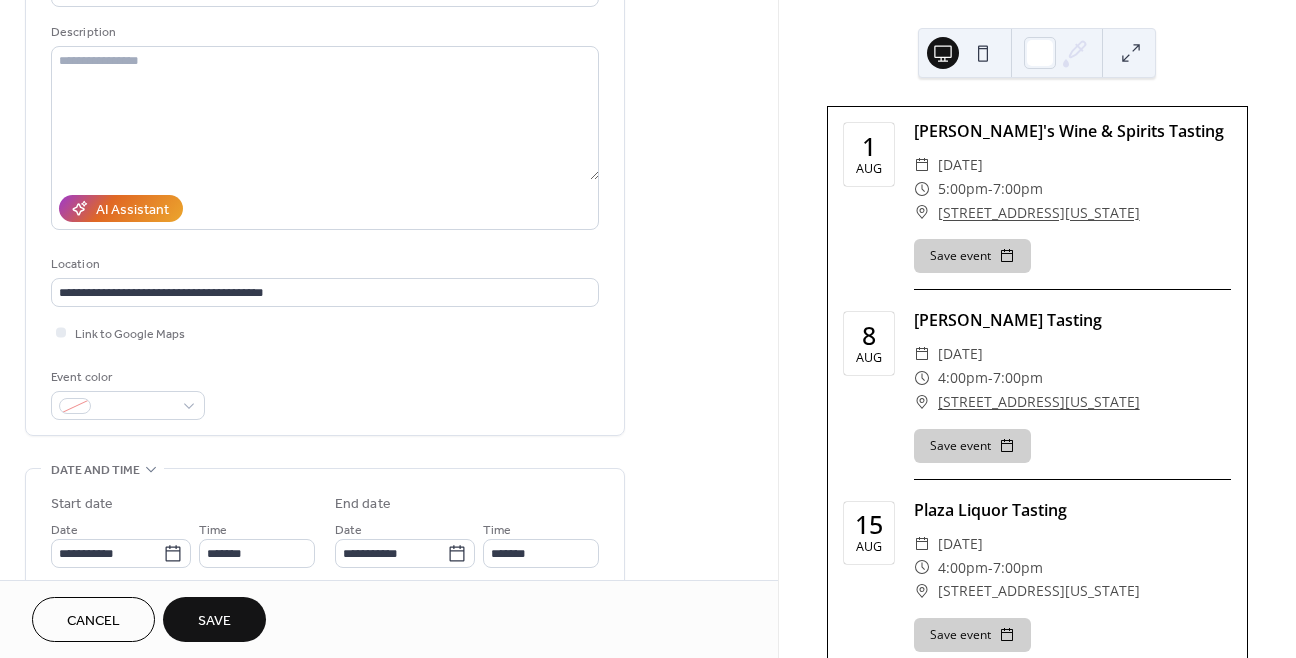 scroll, scrollTop: 212, scrollLeft: 0, axis: vertical 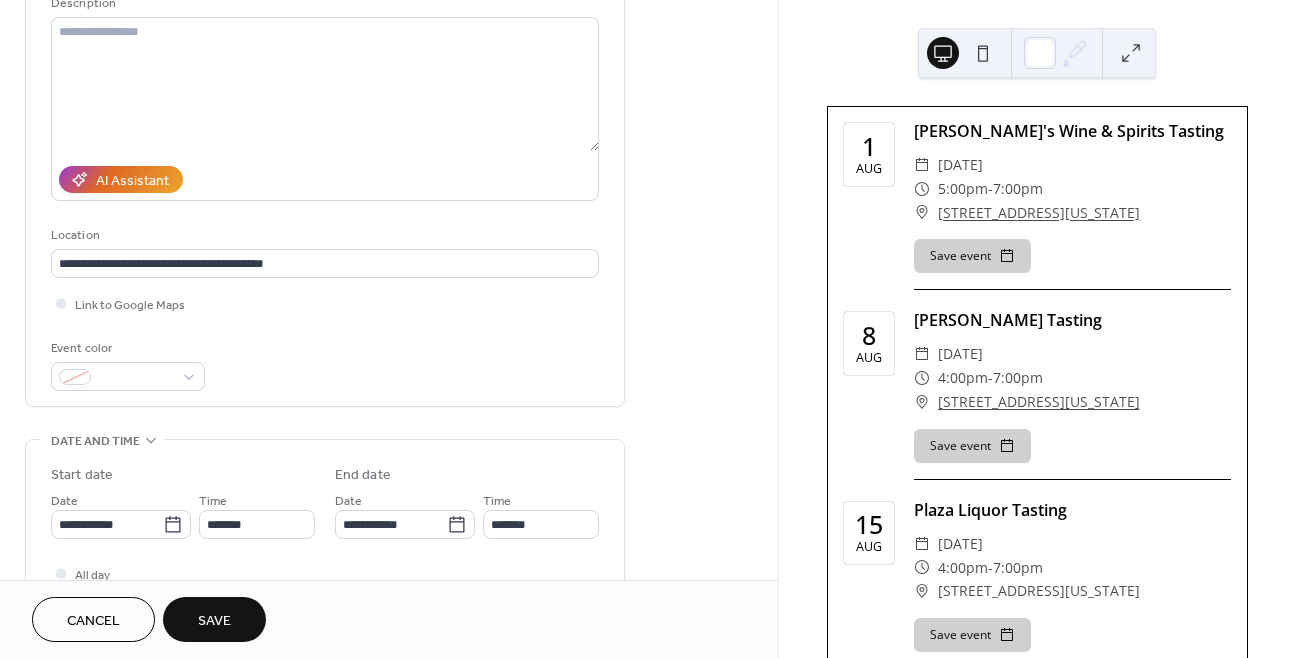 click on "Save" at bounding box center (214, 621) 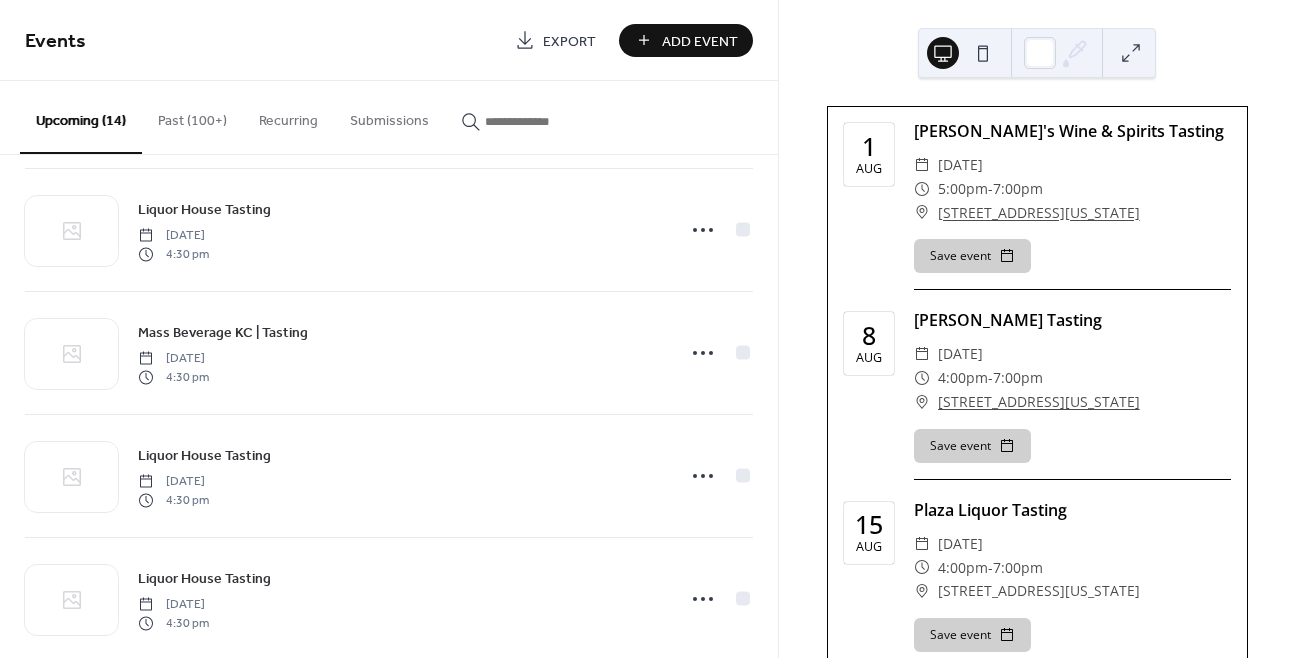 scroll, scrollTop: 1245, scrollLeft: 0, axis: vertical 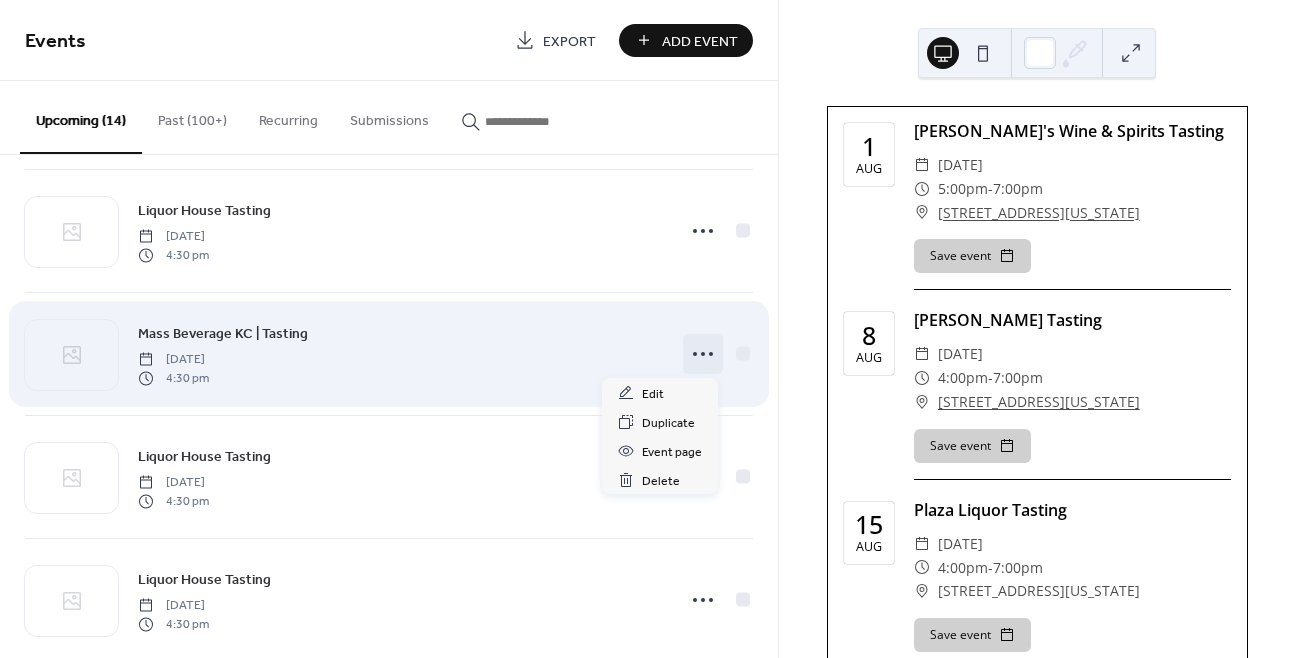 click 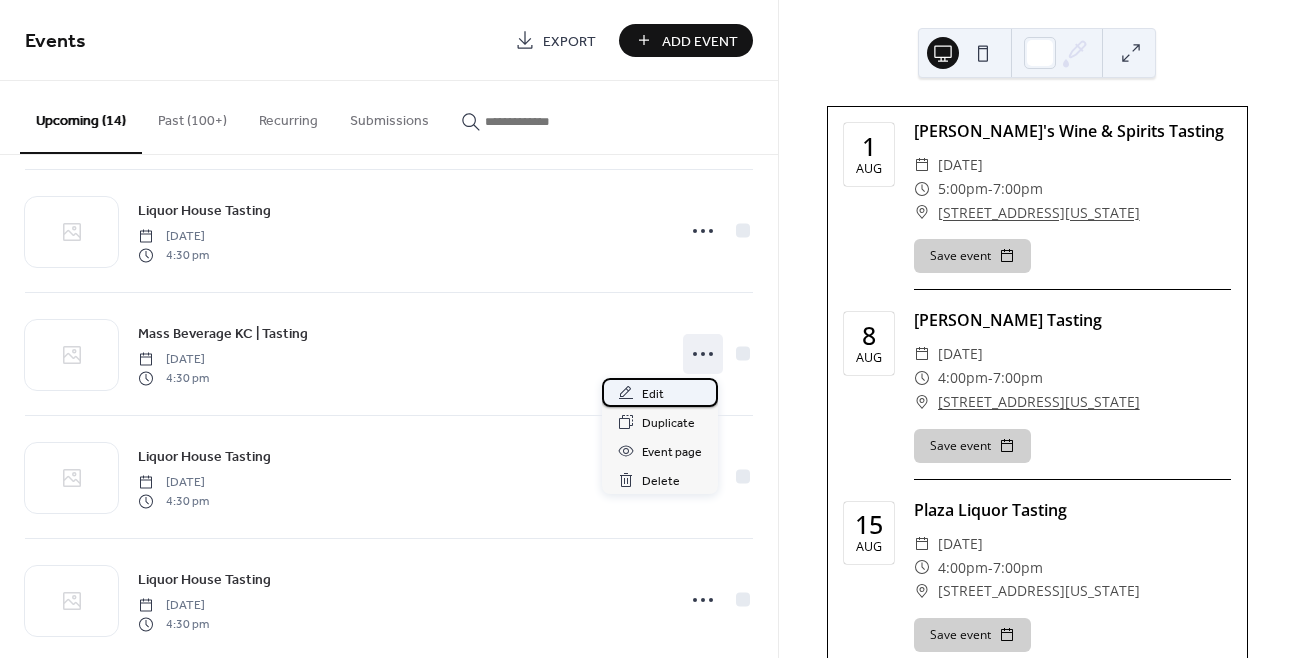 click on "Edit" at bounding box center (660, 392) 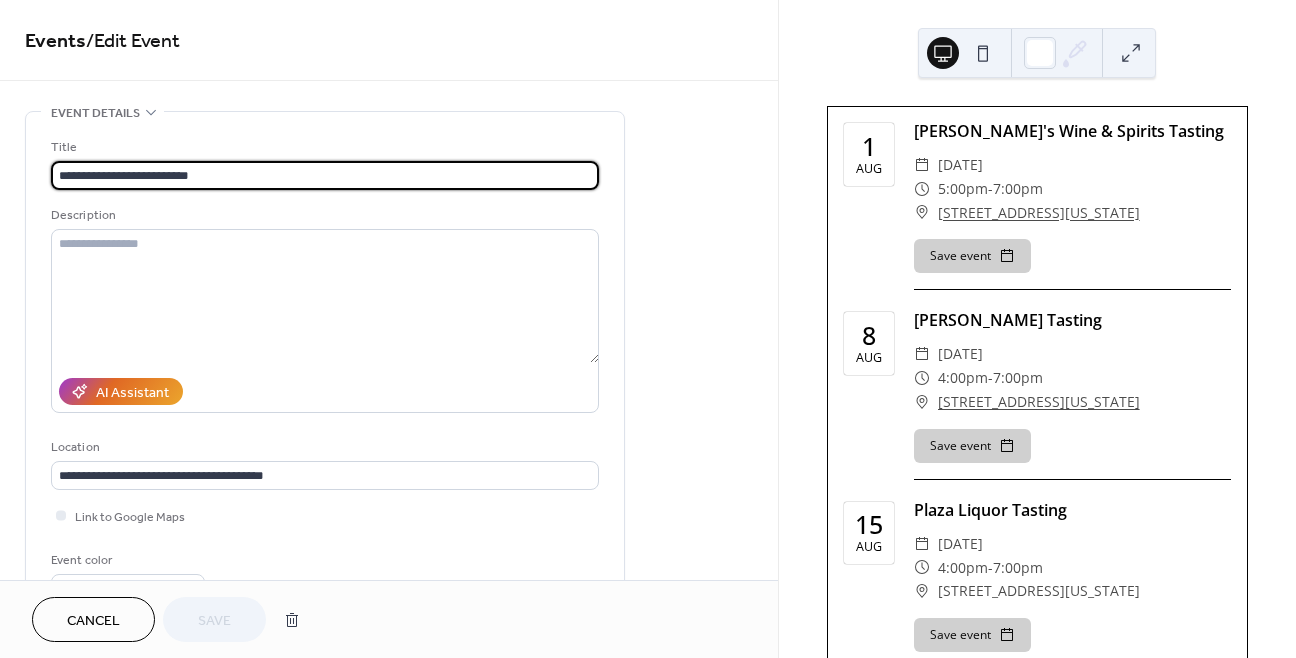 click on "**********" at bounding box center [325, 175] 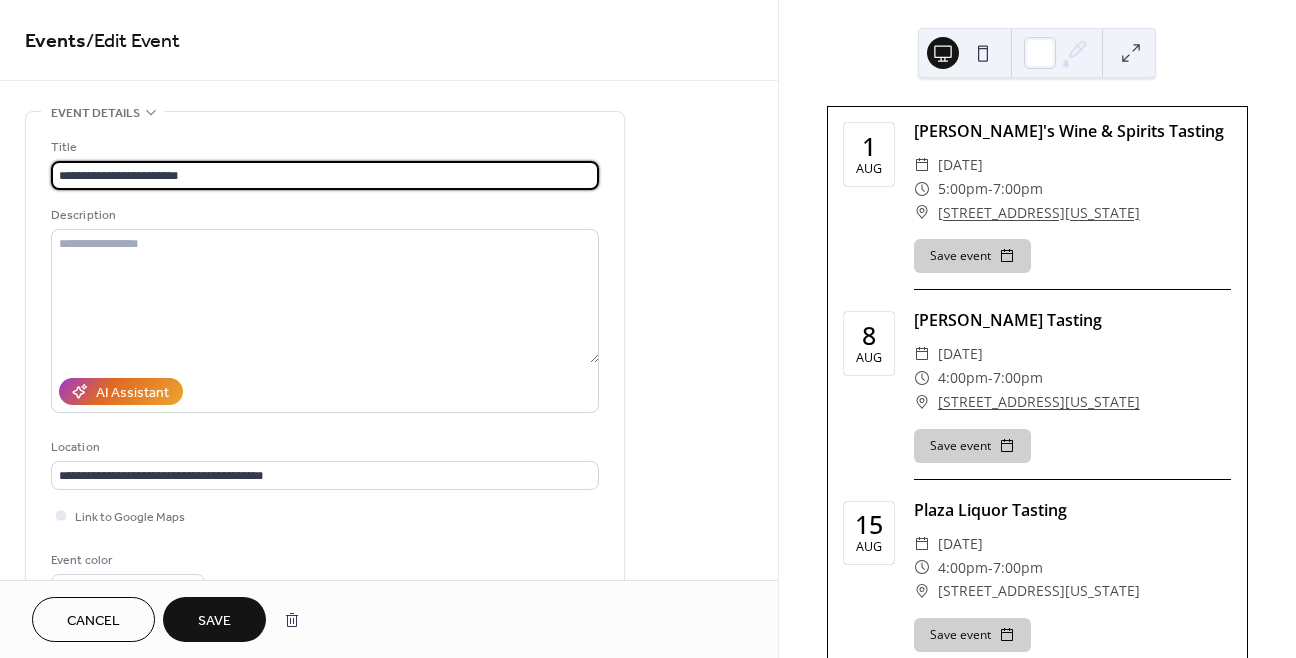 type on "**********" 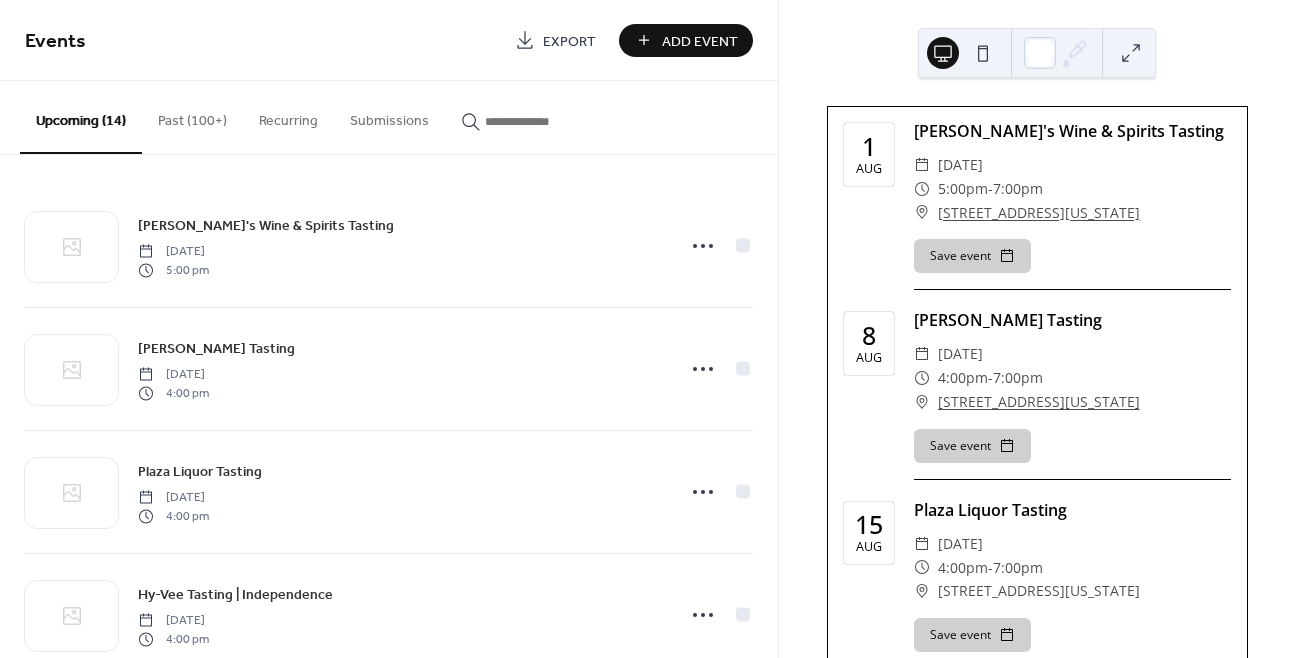 click on "Add Event" at bounding box center [700, 41] 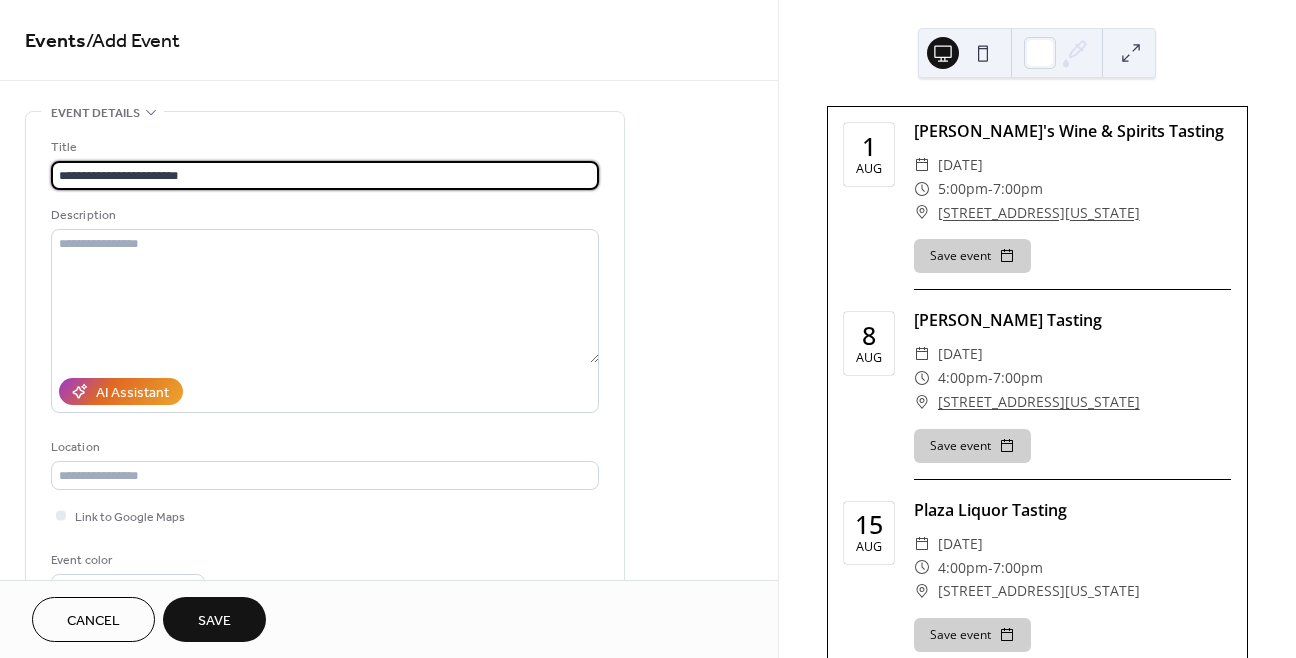 type on "**********" 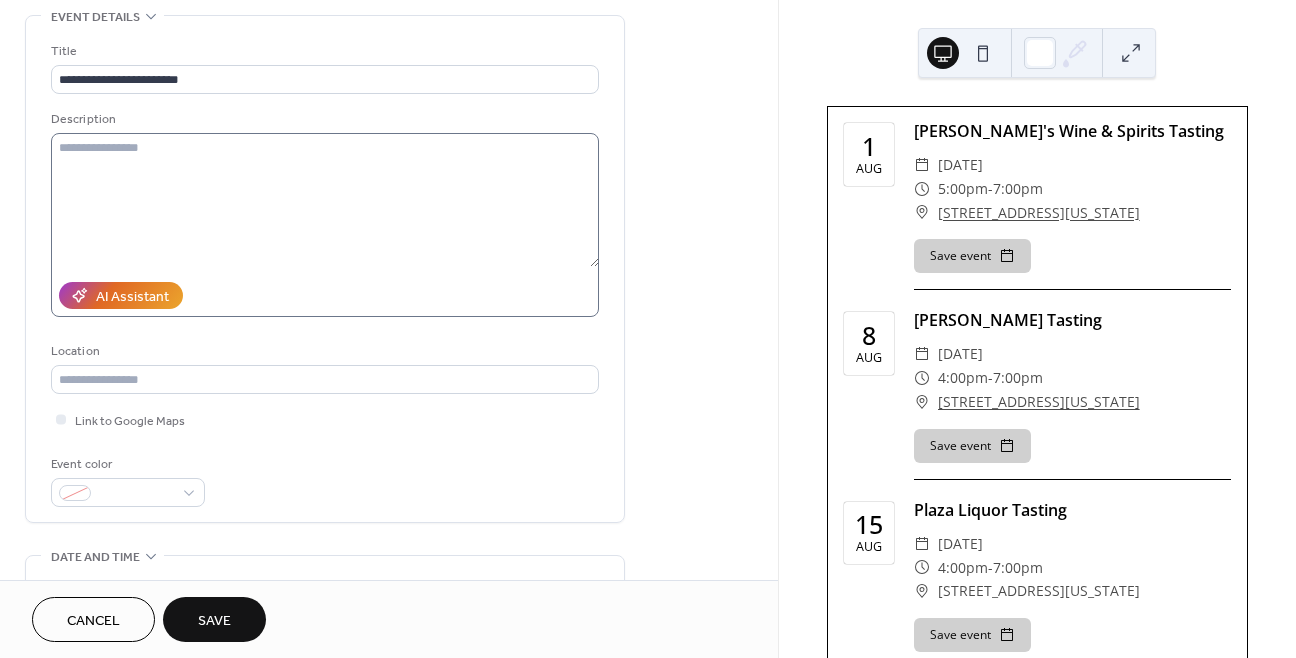 scroll, scrollTop: 0, scrollLeft: 0, axis: both 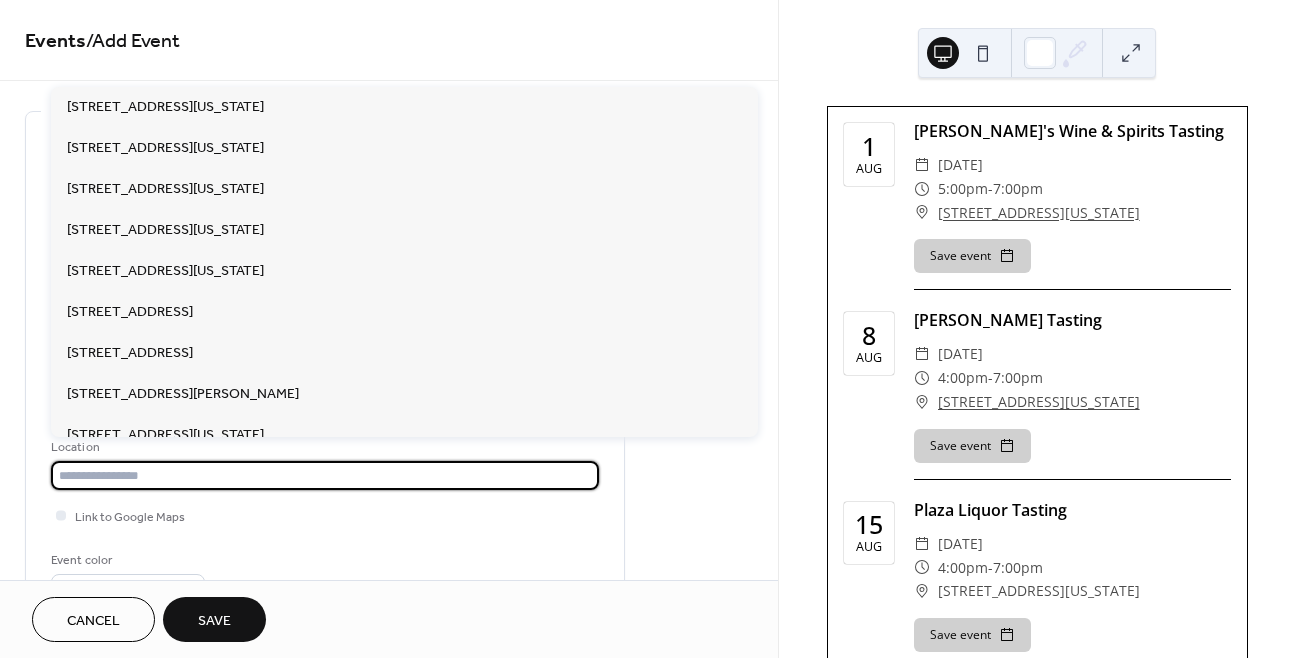 click at bounding box center [325, 475] 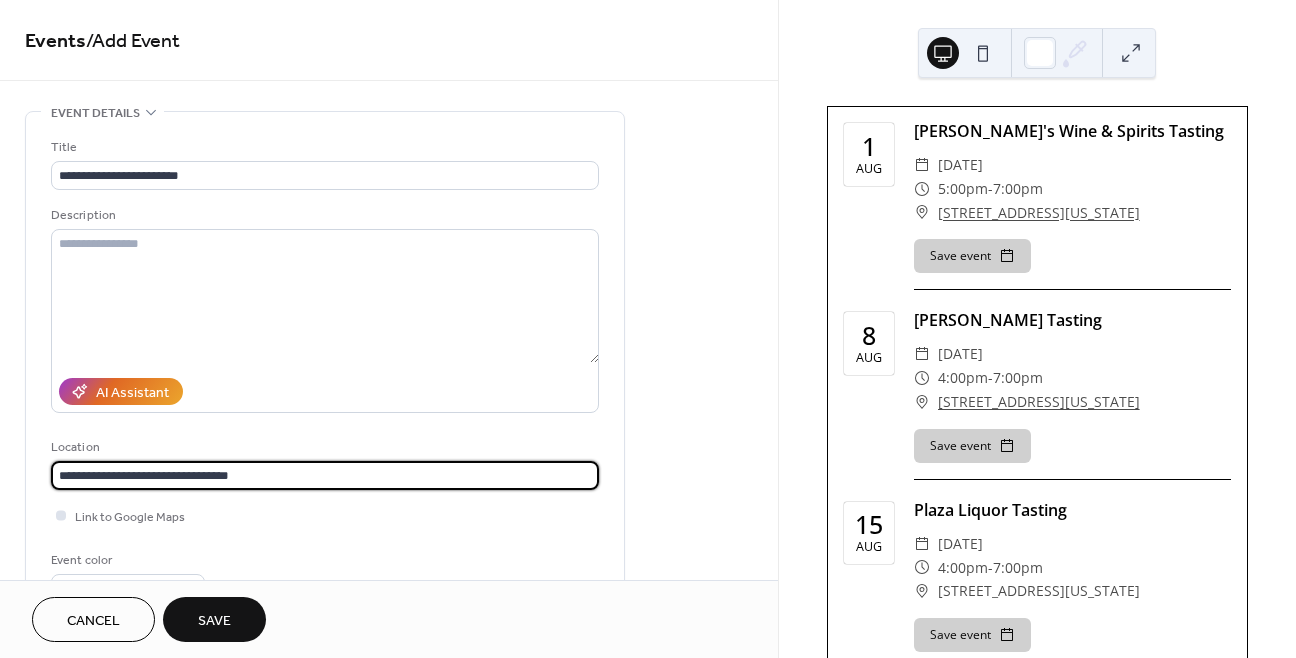type on "**********" 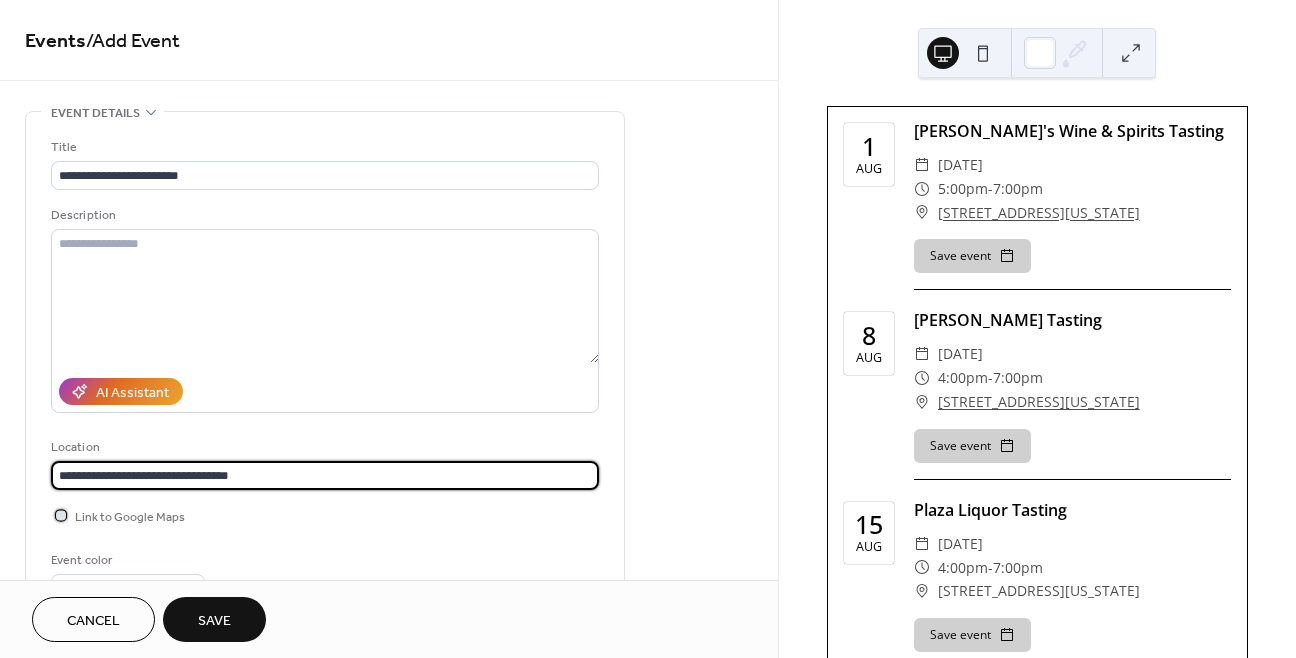 click at bounding box center [61, 515] 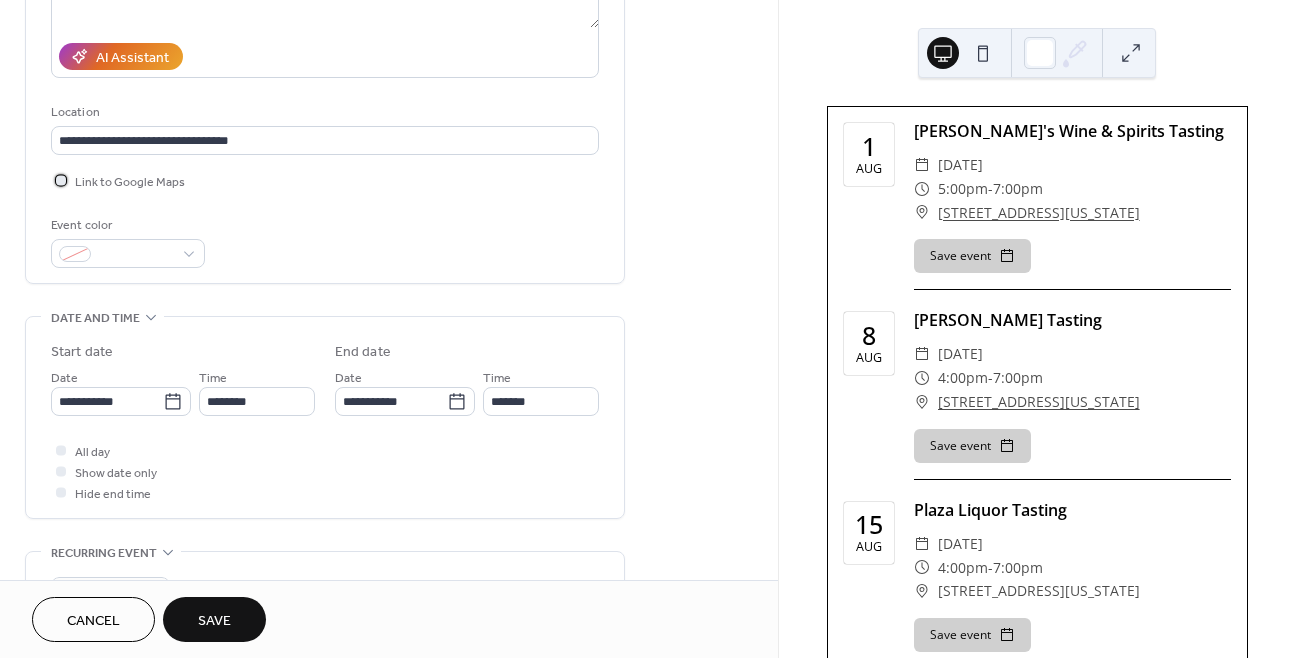 scroll, scrollTop: 345, scrollLeft: 0, axis: vertical 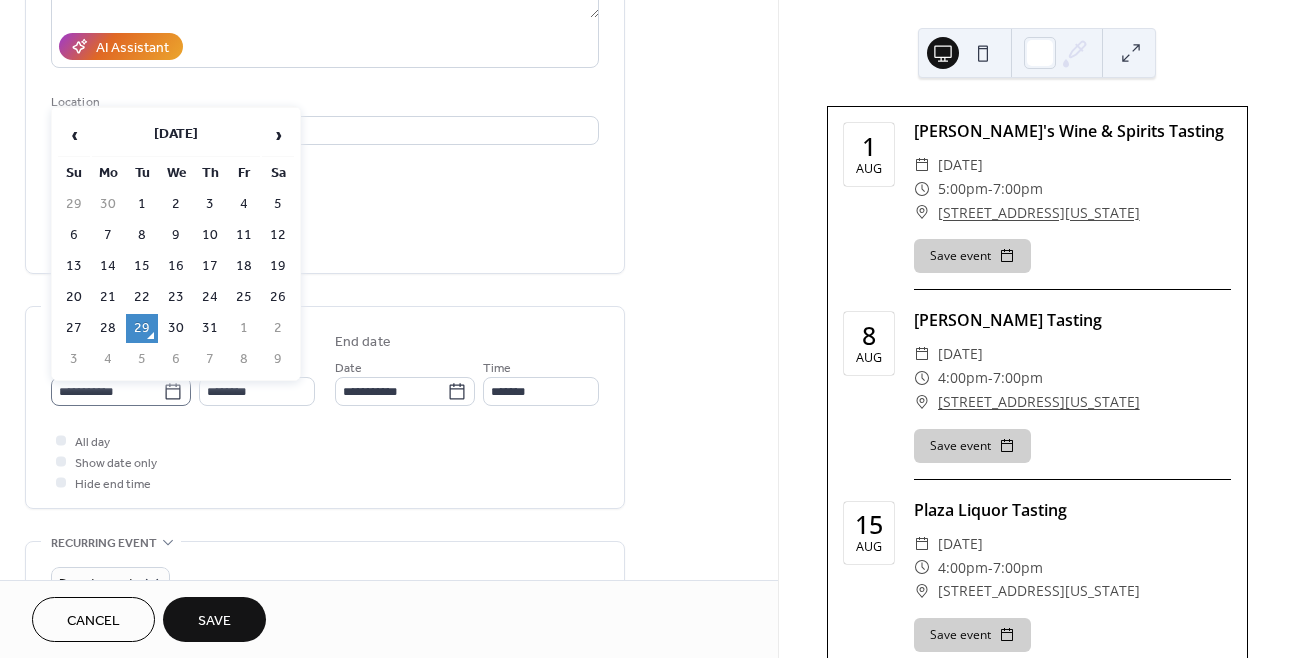 click on "**********" at bounding box center [121, 391] 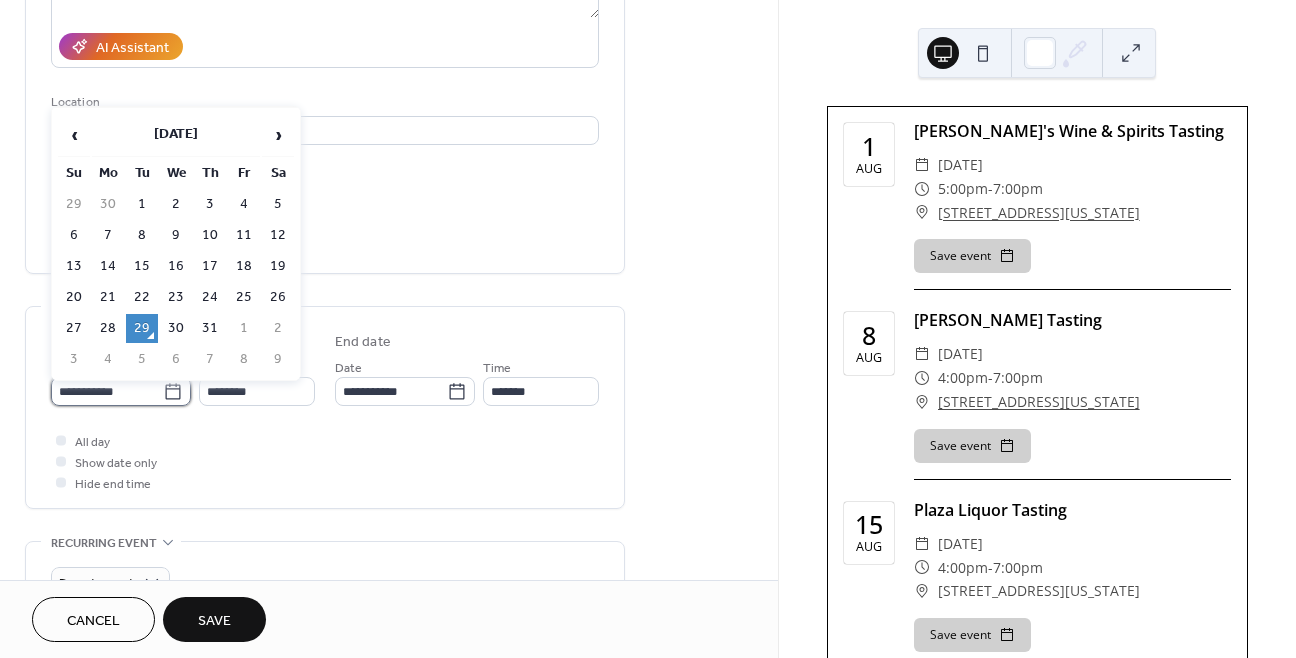 click on "**********" at bounding box center [107, 391] 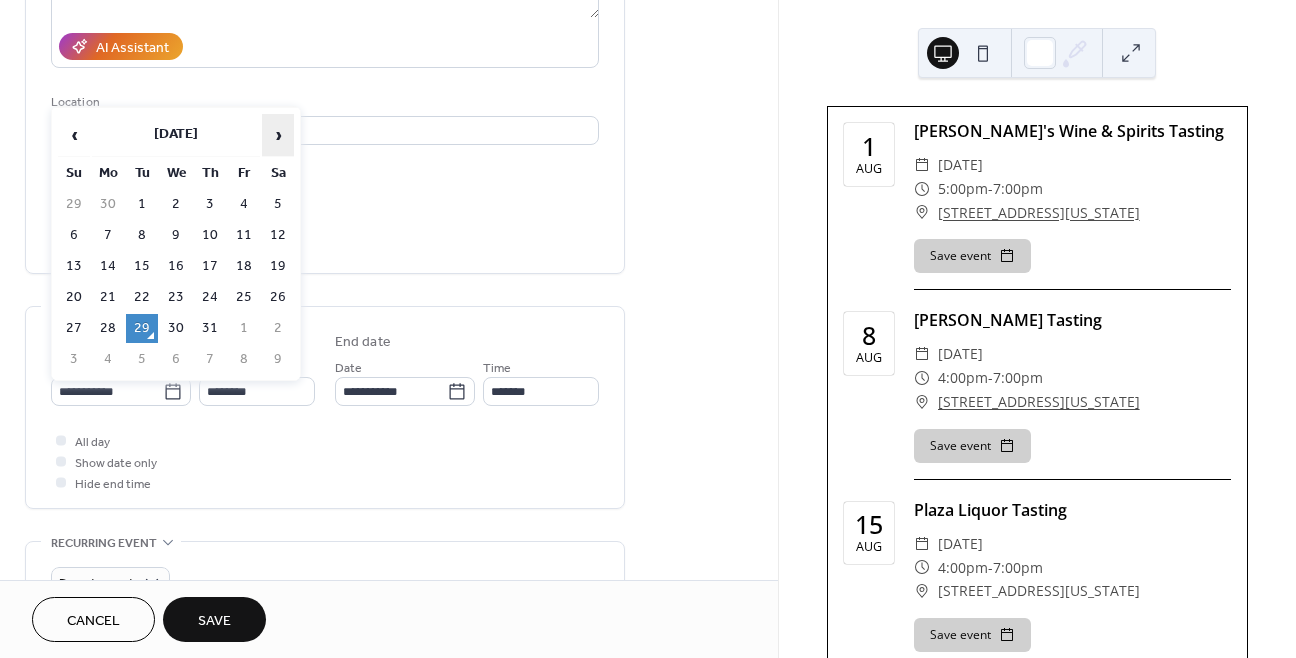 click on "›" at bounding box center [278, 135] 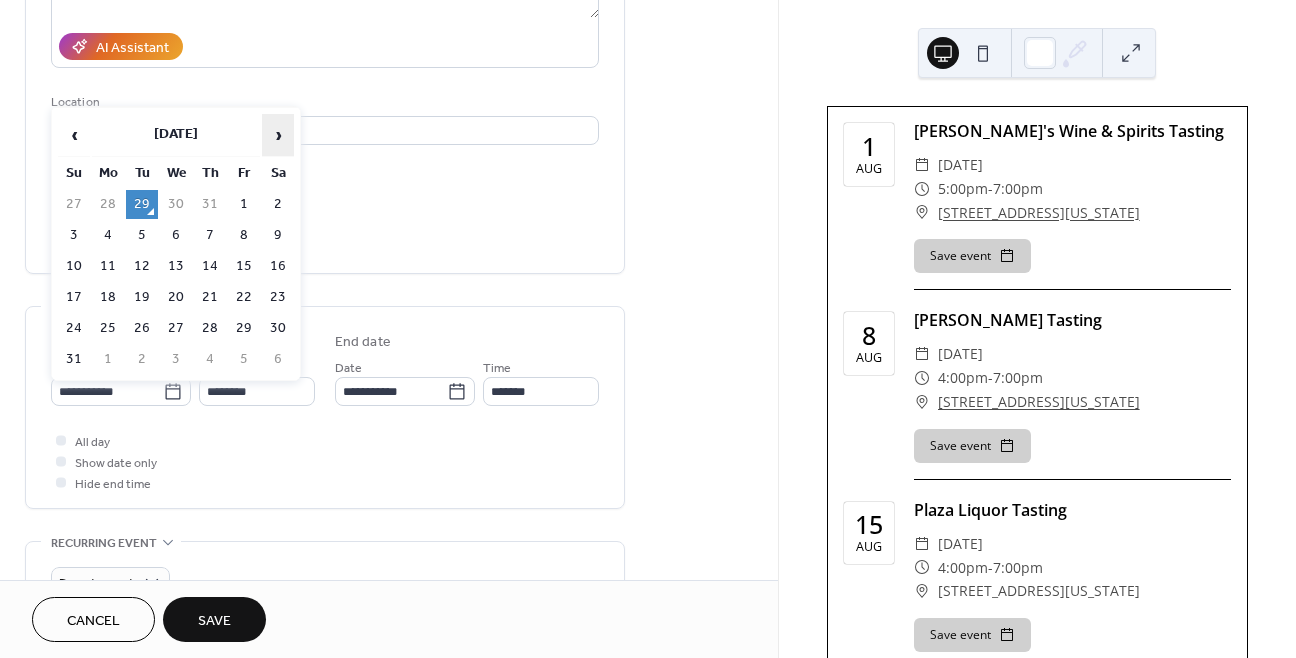click on "›" at bounding box center (278, 135) 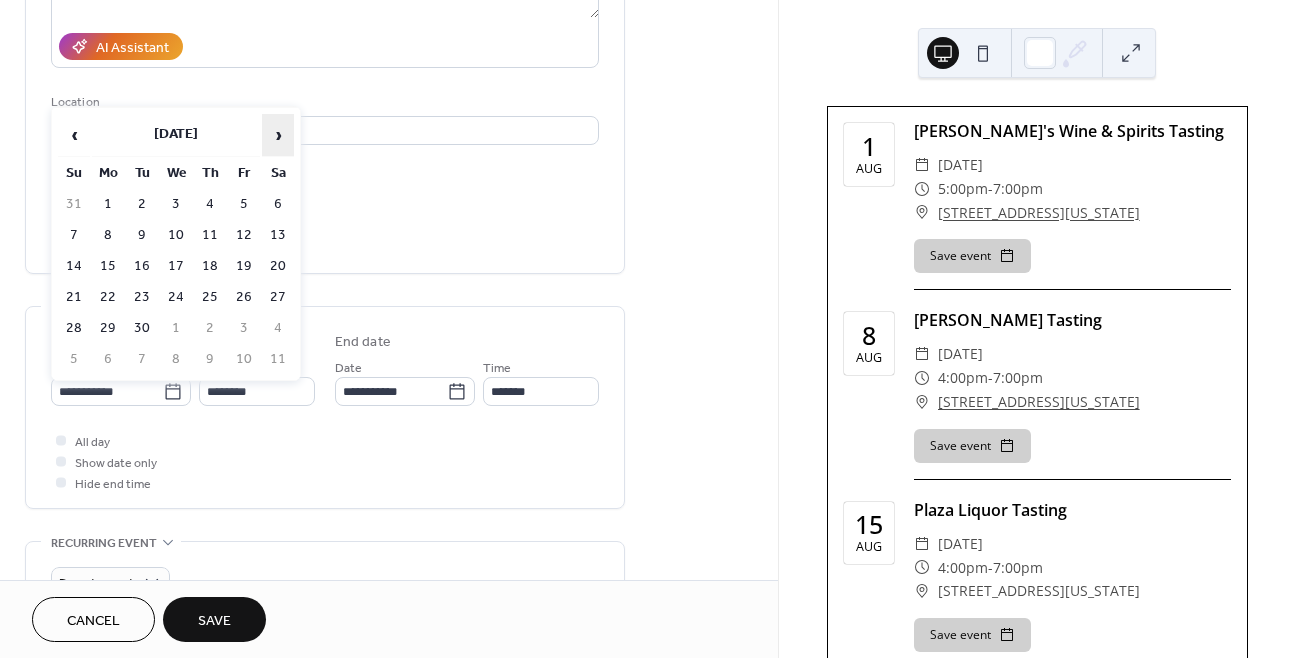 click on "›" at bounding box center [278, 135] 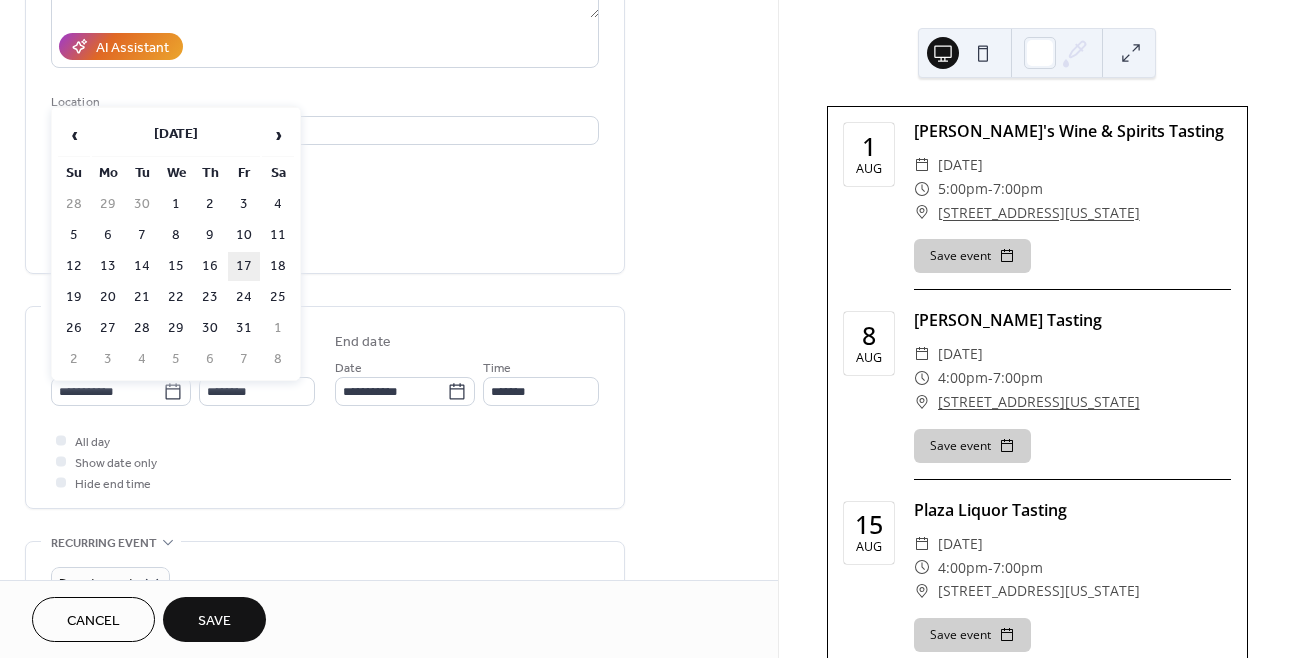 click on "17" at bounding box center [244, 266] 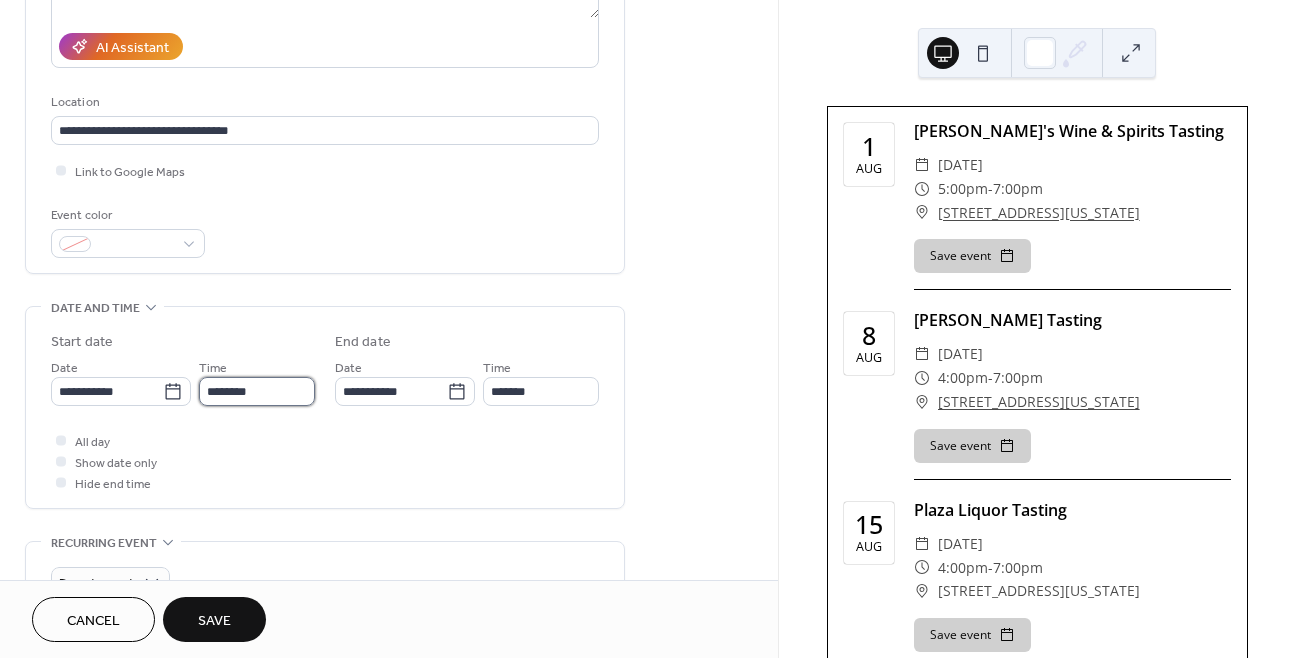 click on "********" at bounding box center (257, 391) 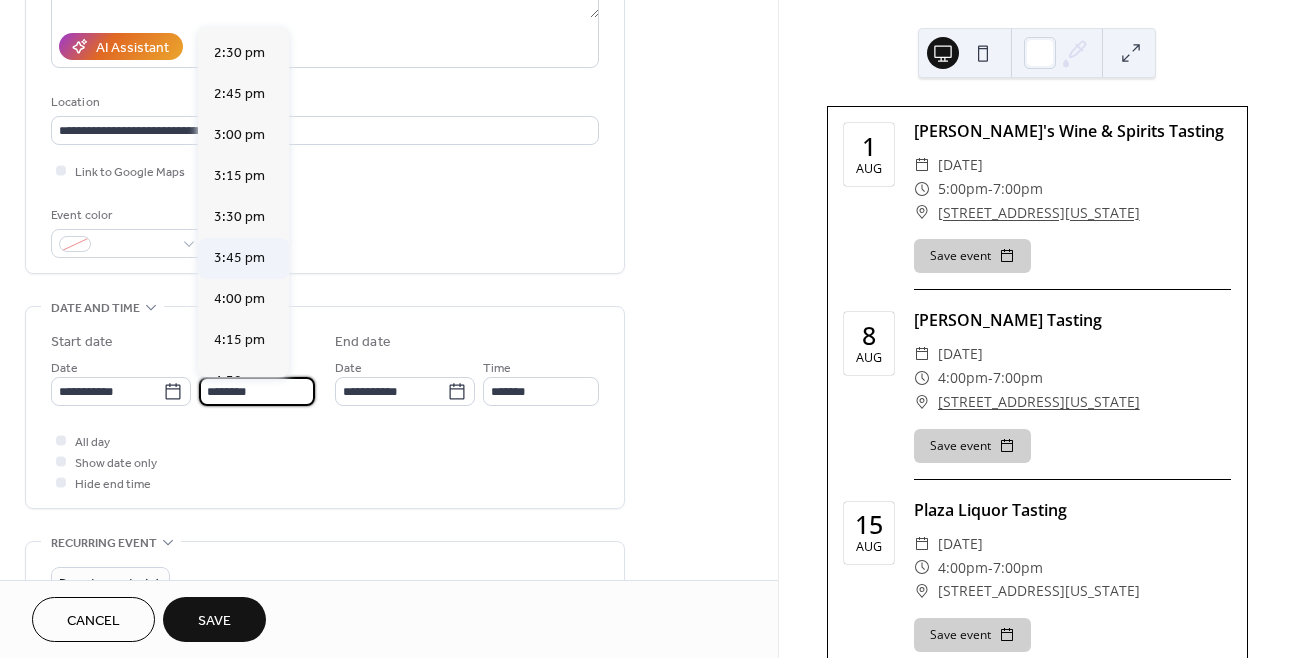 scroll, scrollTop: 2382, scrollLeft: 0, axis: vertical 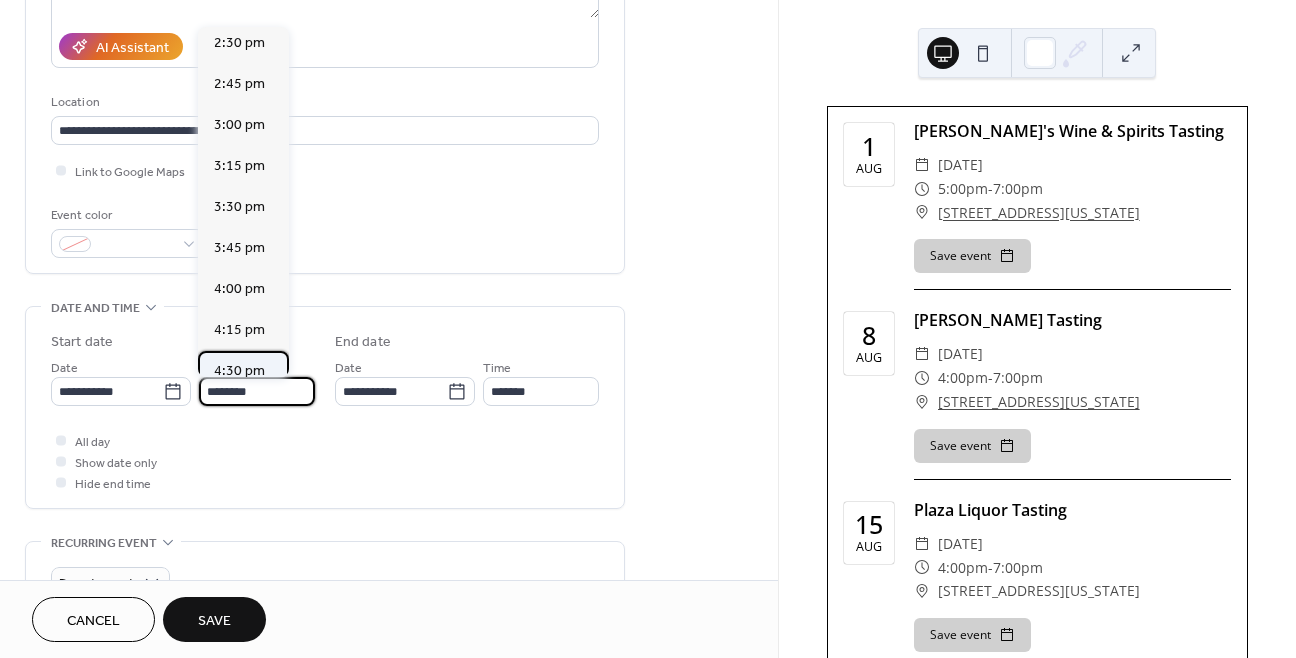 click on "4:30 pm" at bounding box center (239, 371) 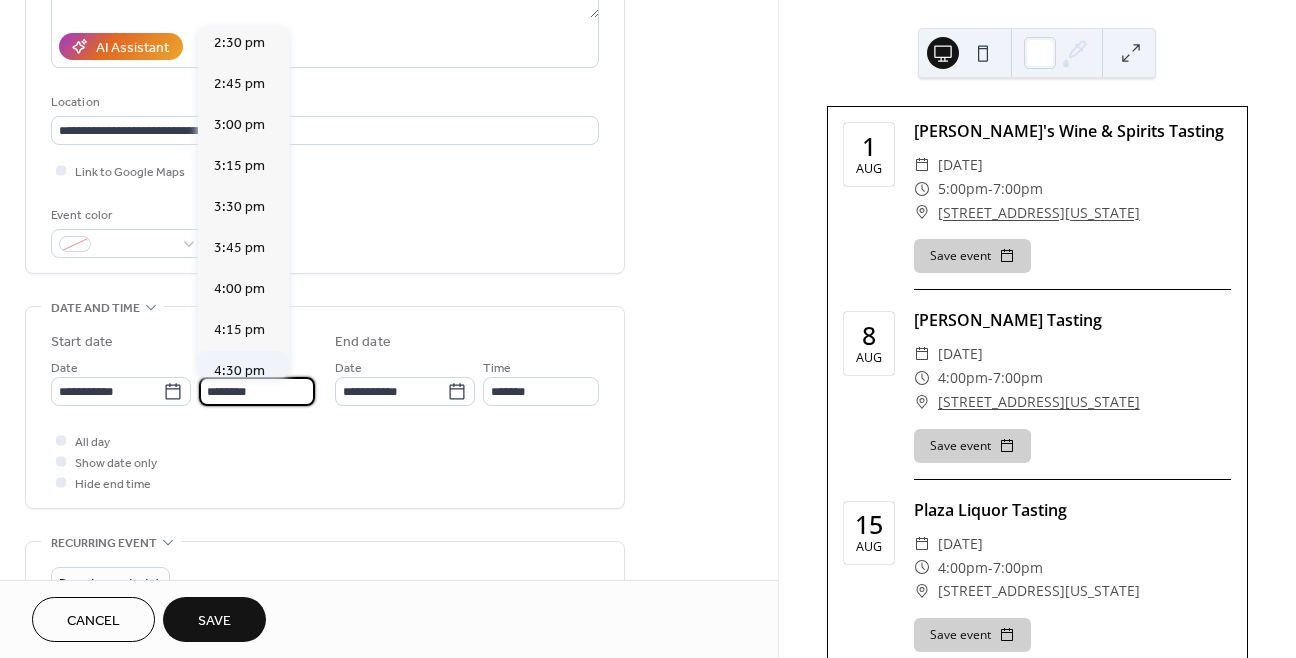 type on "*******" 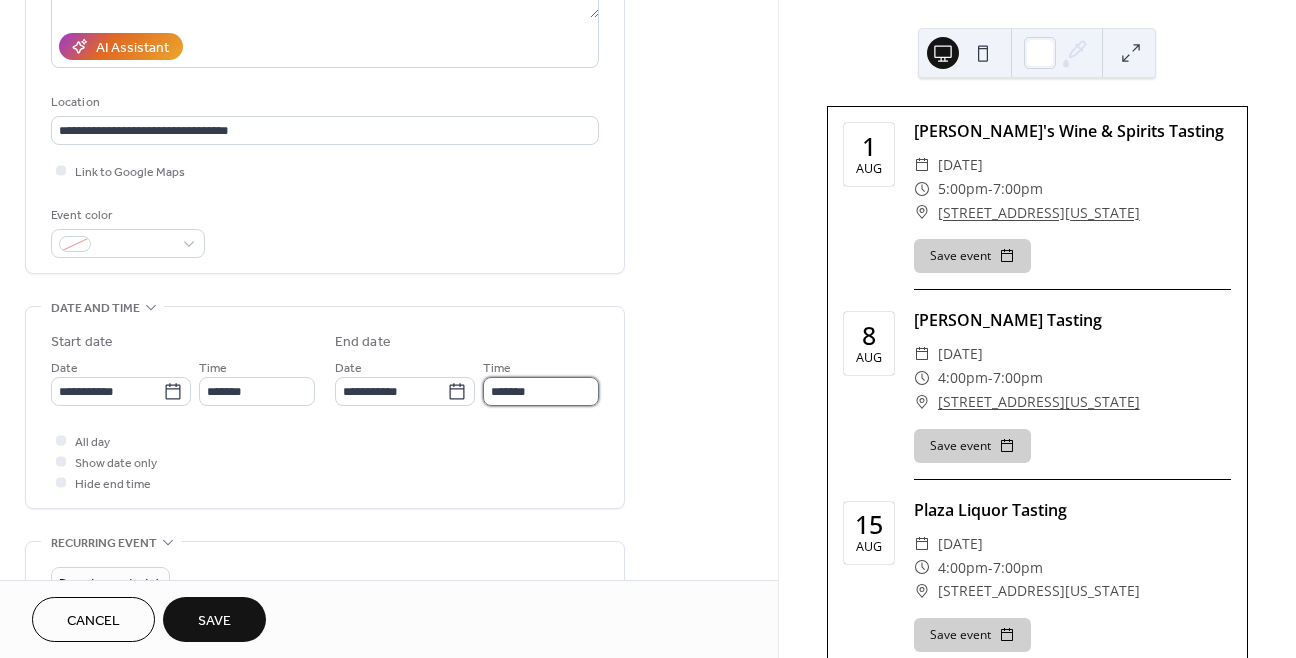 click on "*******" at bounding box center [541, 391] 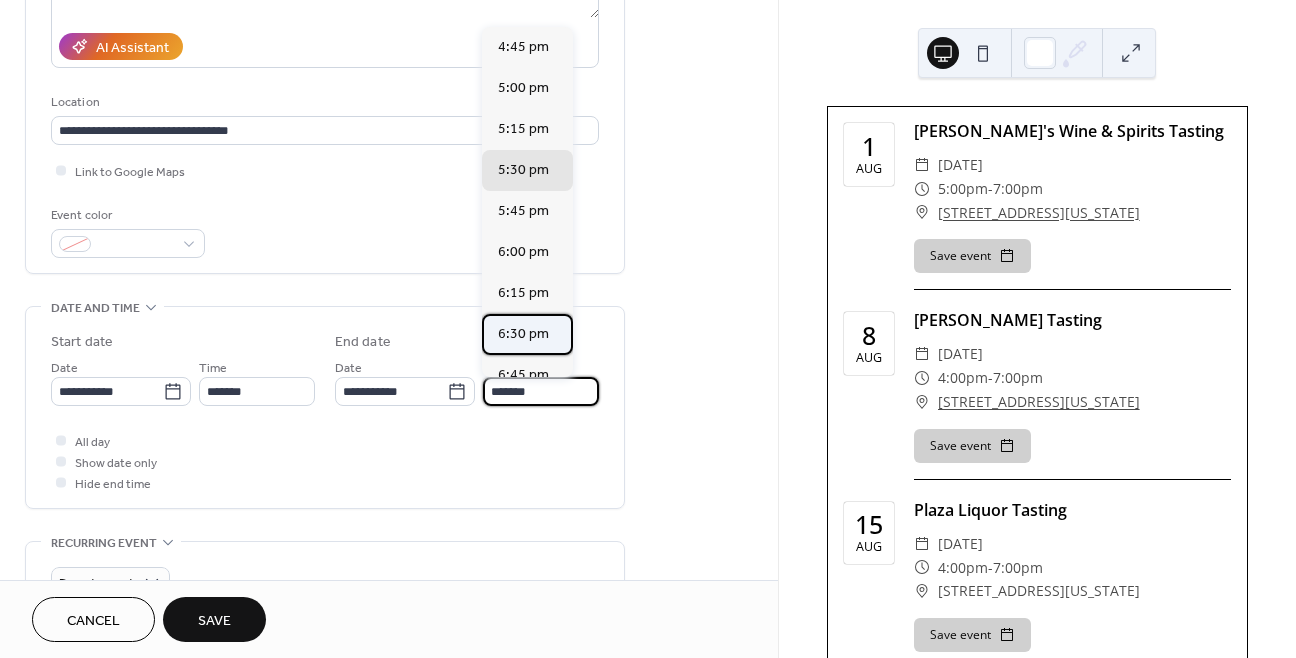 click on "6:30 pm" at bounding box center (523, 334) 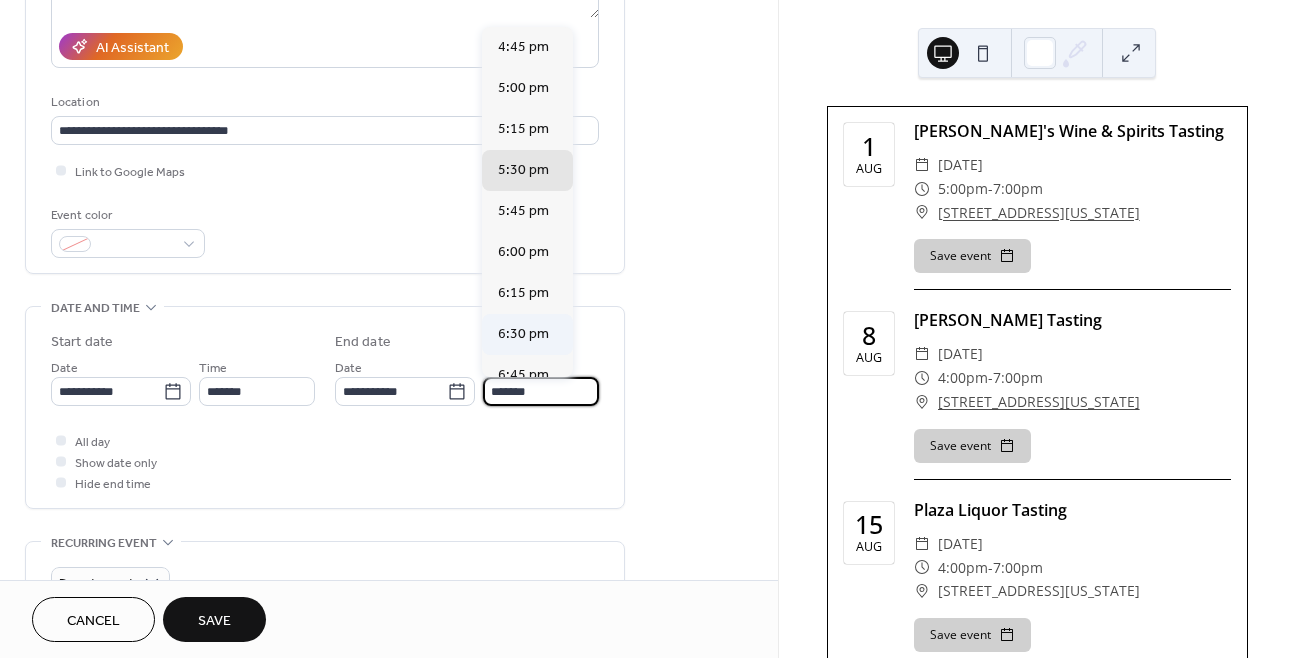 type on "*******" 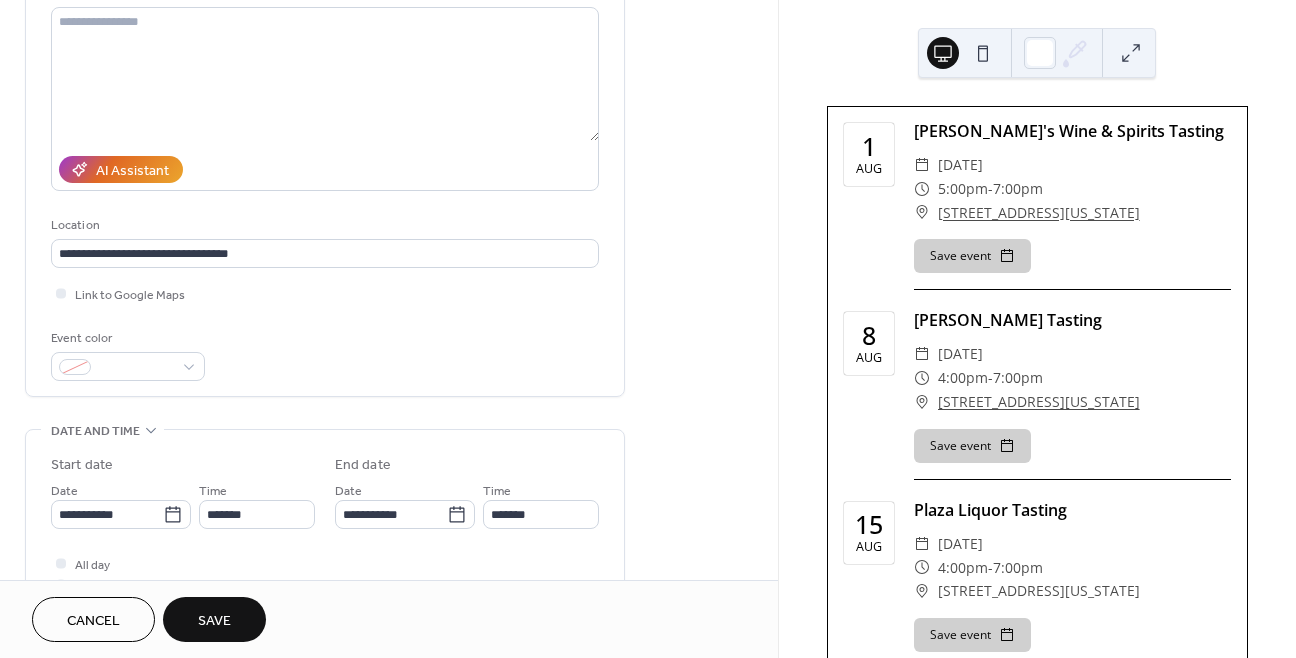 scroll, scrollTop: 225, scrollLeft: 0, axis: vertical 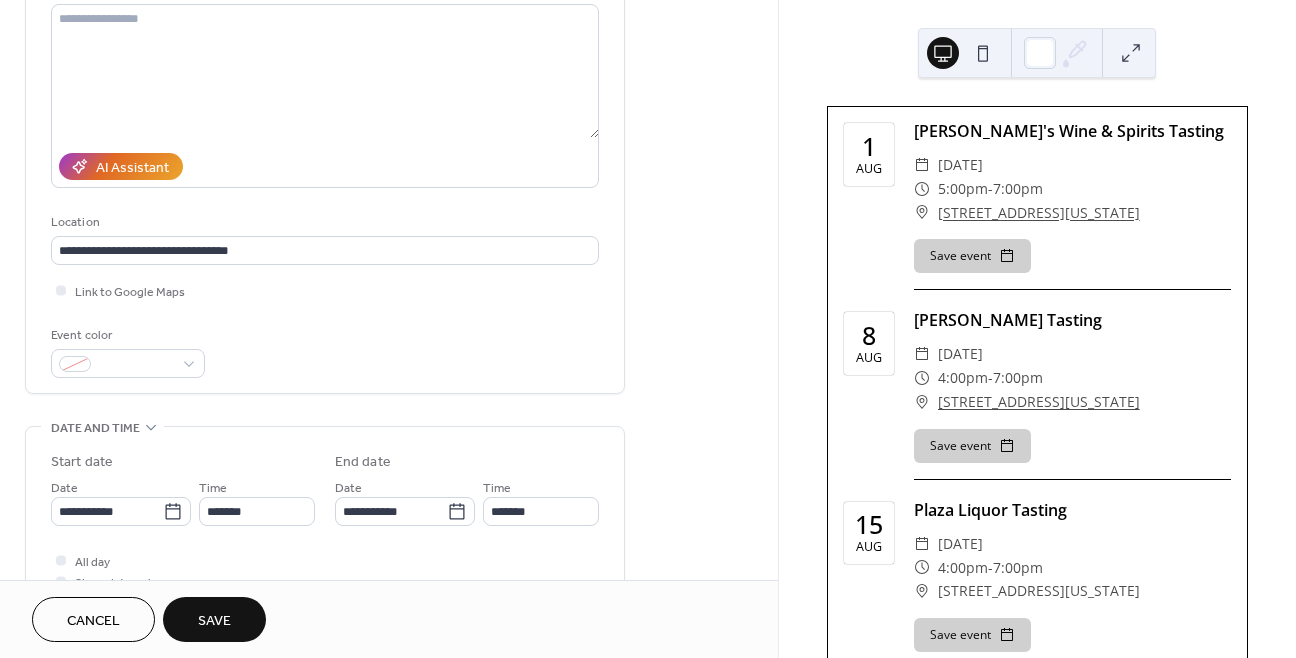 click on "Save" at bounding box center [214, 621] 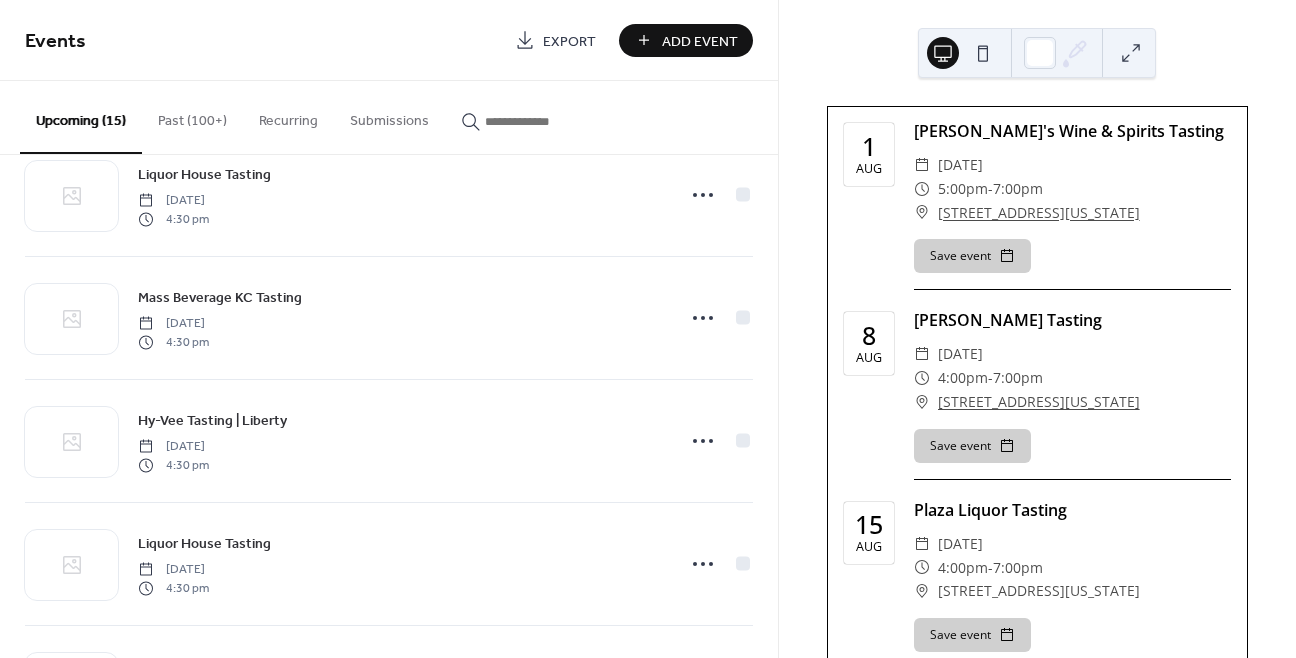 scroll, scrollTop: 1284, scrollLeft: 0, axis: vertical 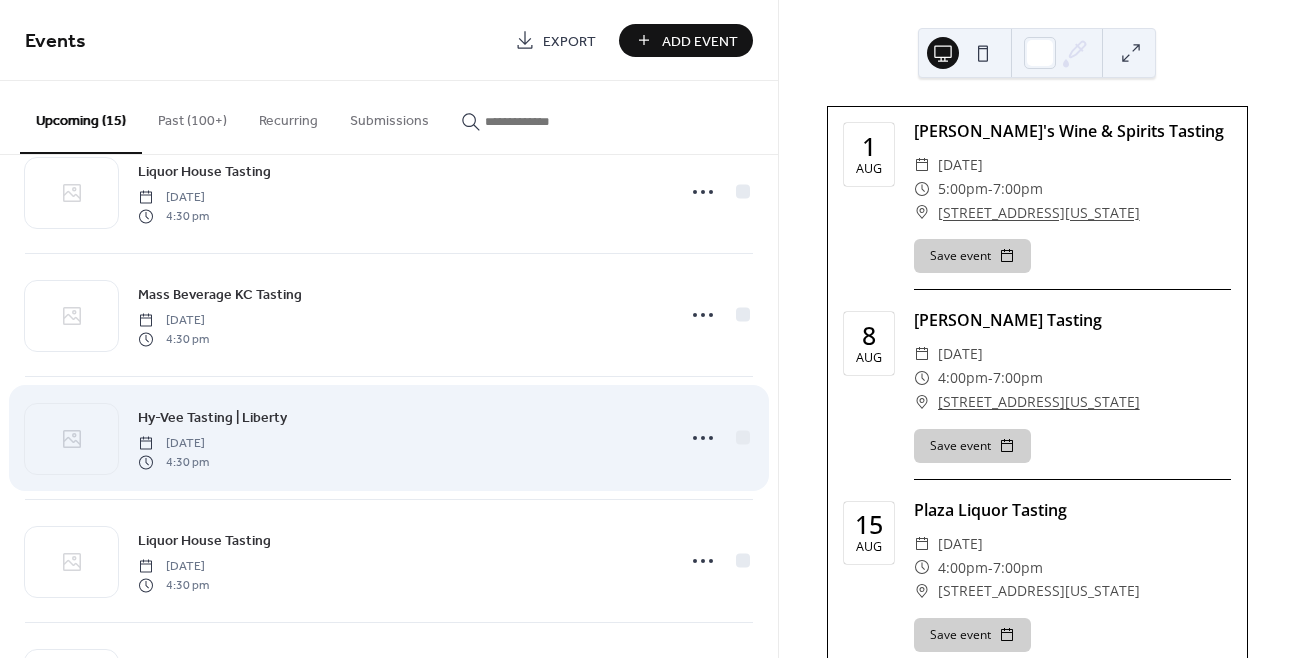click on "Hy-Vee Tasting | Liberty" at bounding box center (212, 418) 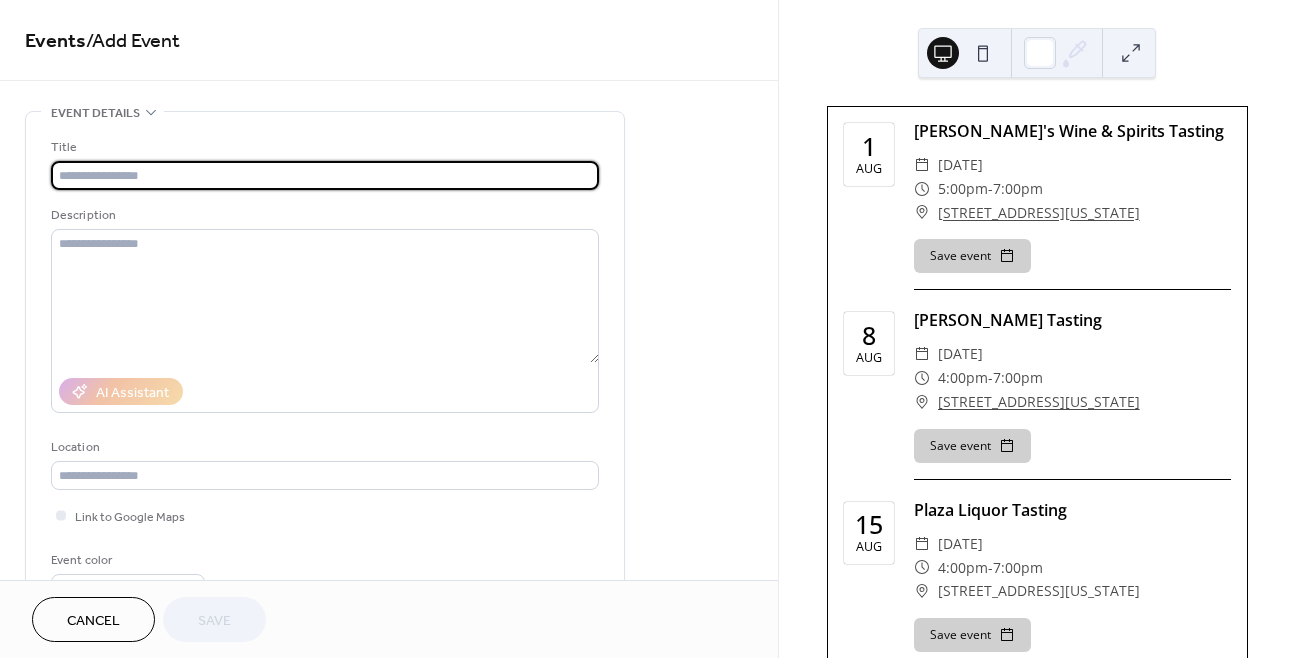 scroll, scrollTop: 0, scrollLeft: 0, axis: both 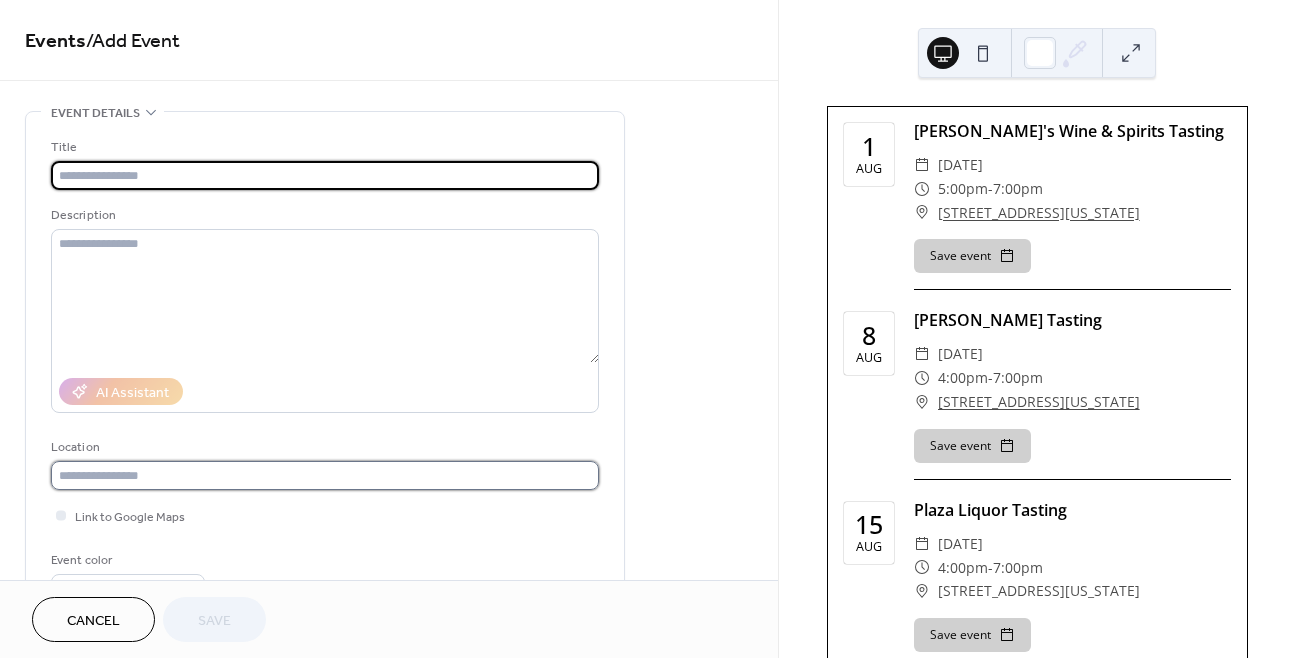 click at bounding box center [325, 475] 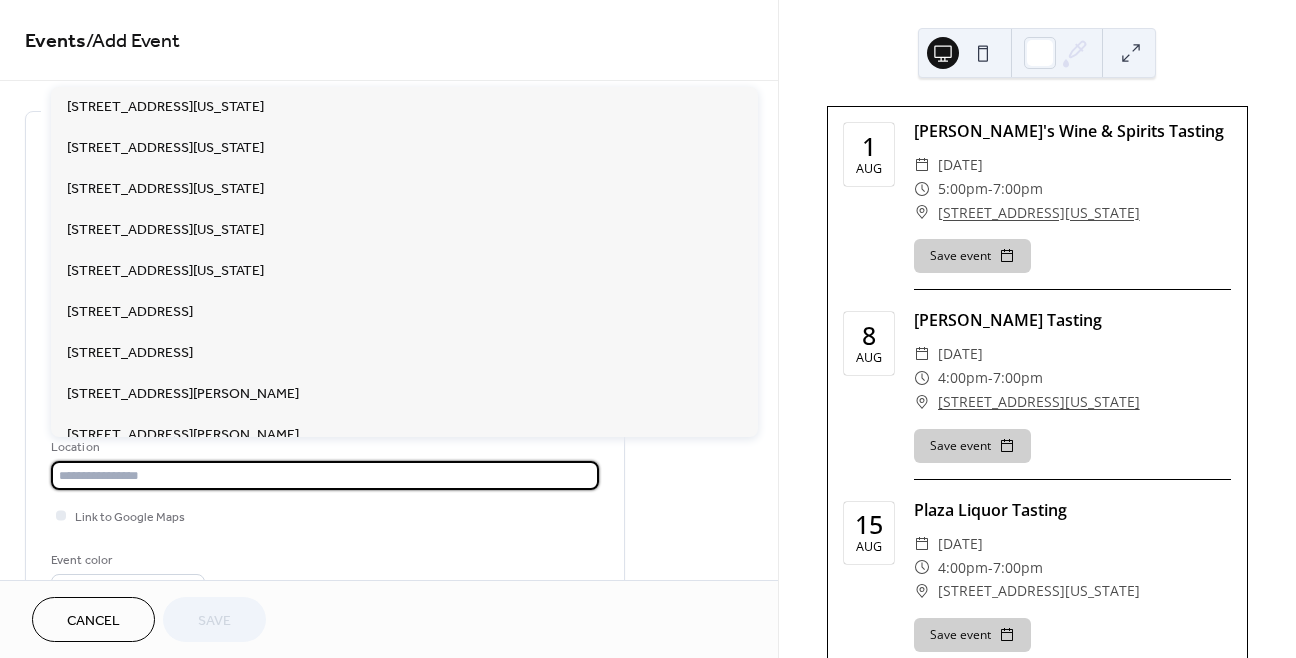 paste on "**********" 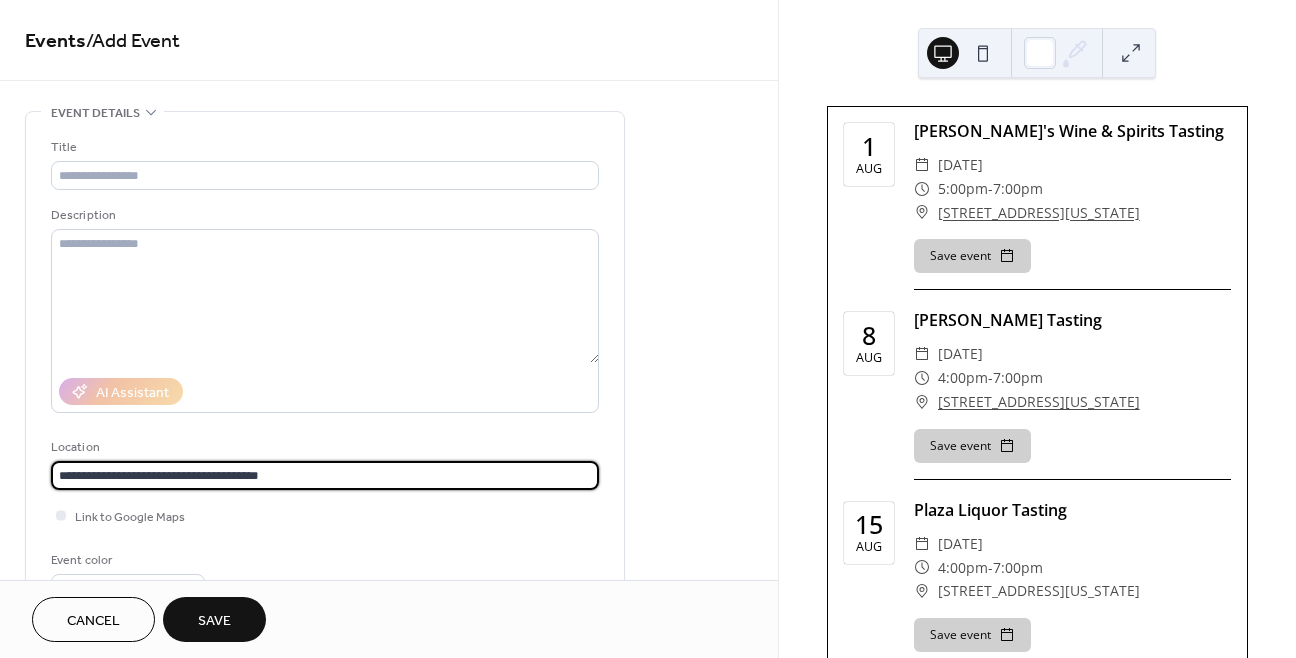 click on "**********" at bounding box center (325, 475) 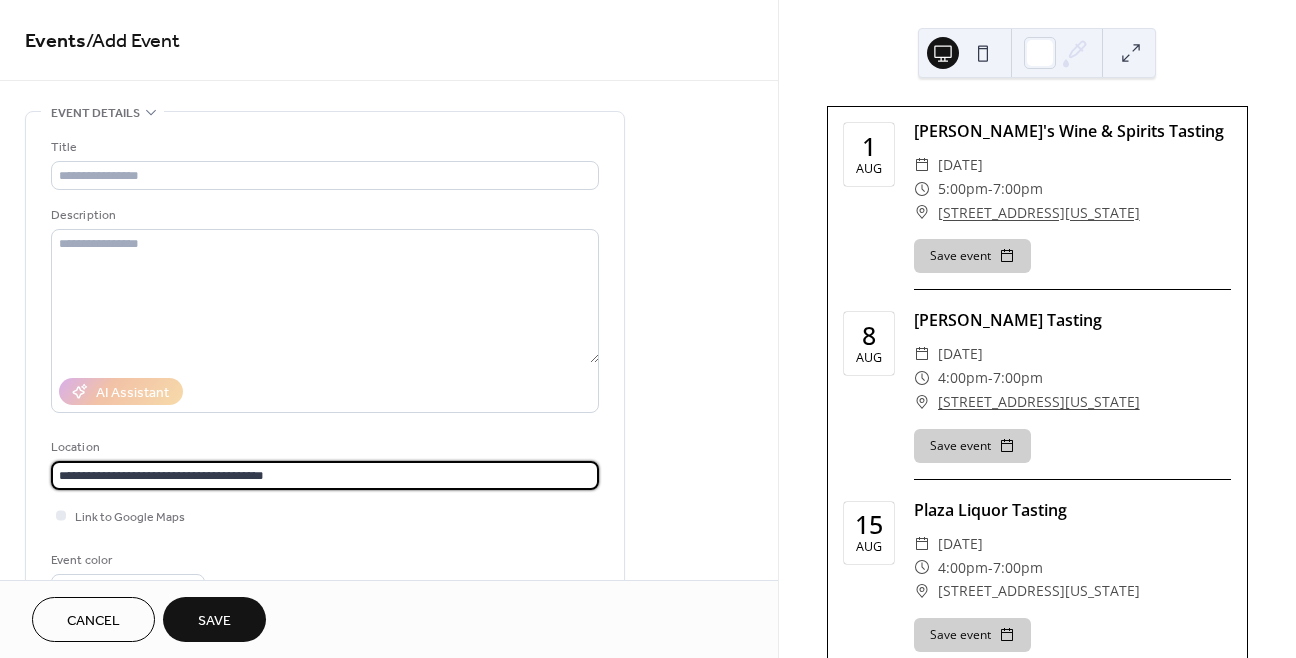 click on "**********" at bounding box center (325, 475) 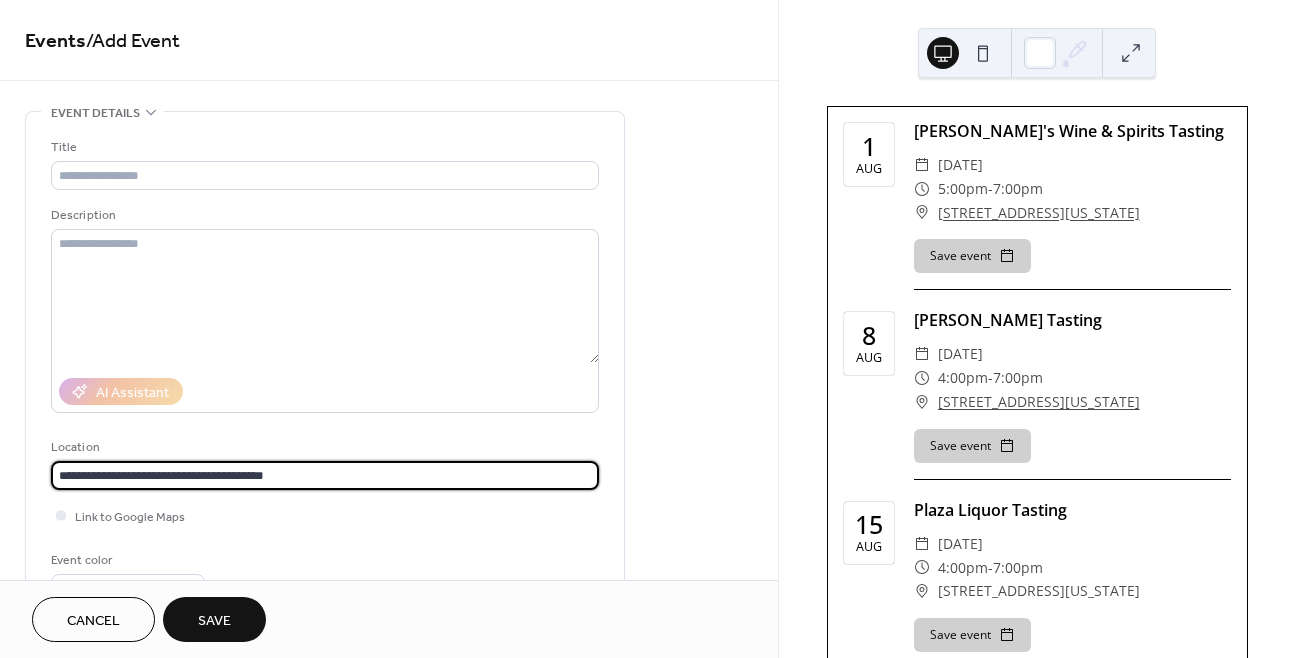 click on "**********" at bounding box center (325, 475) 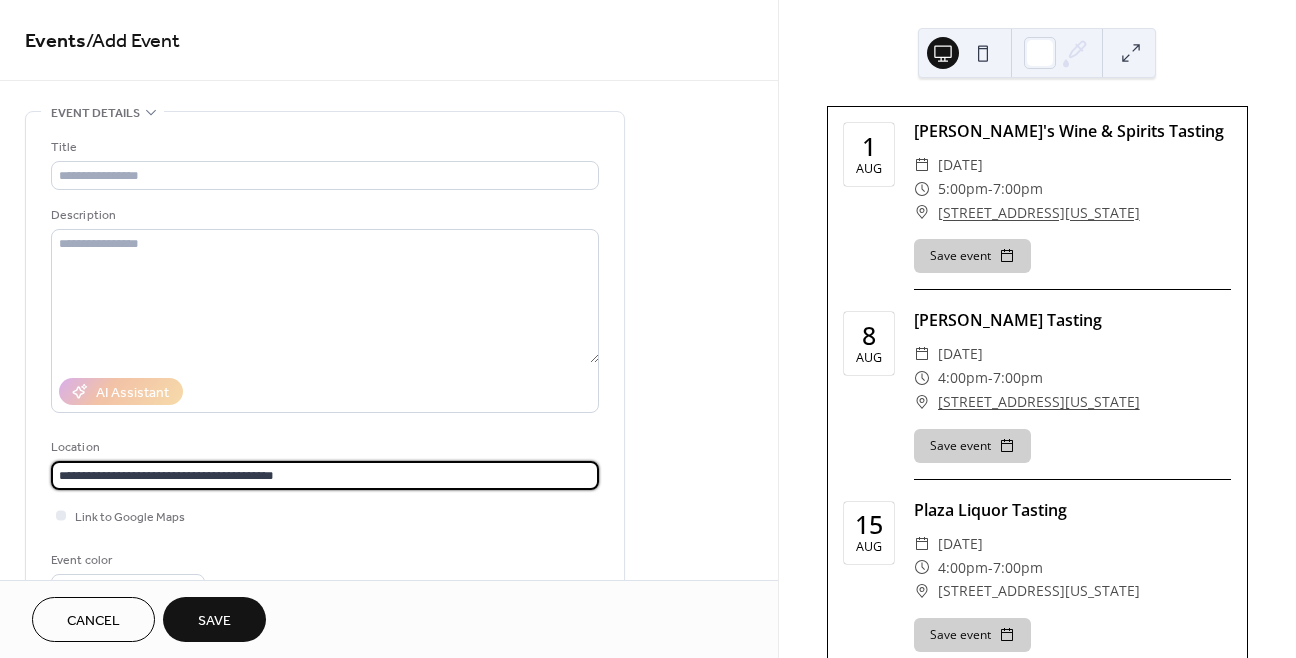 click on "**********" at bounding box center [325, 475] 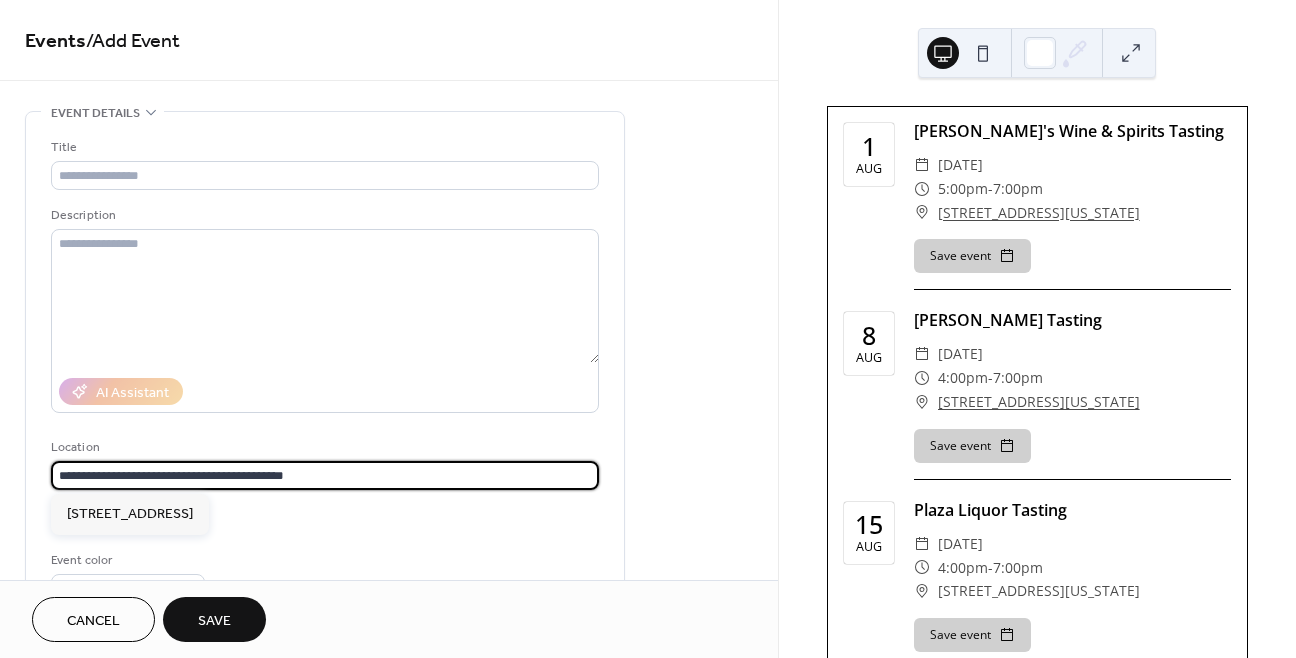 type on "**********" 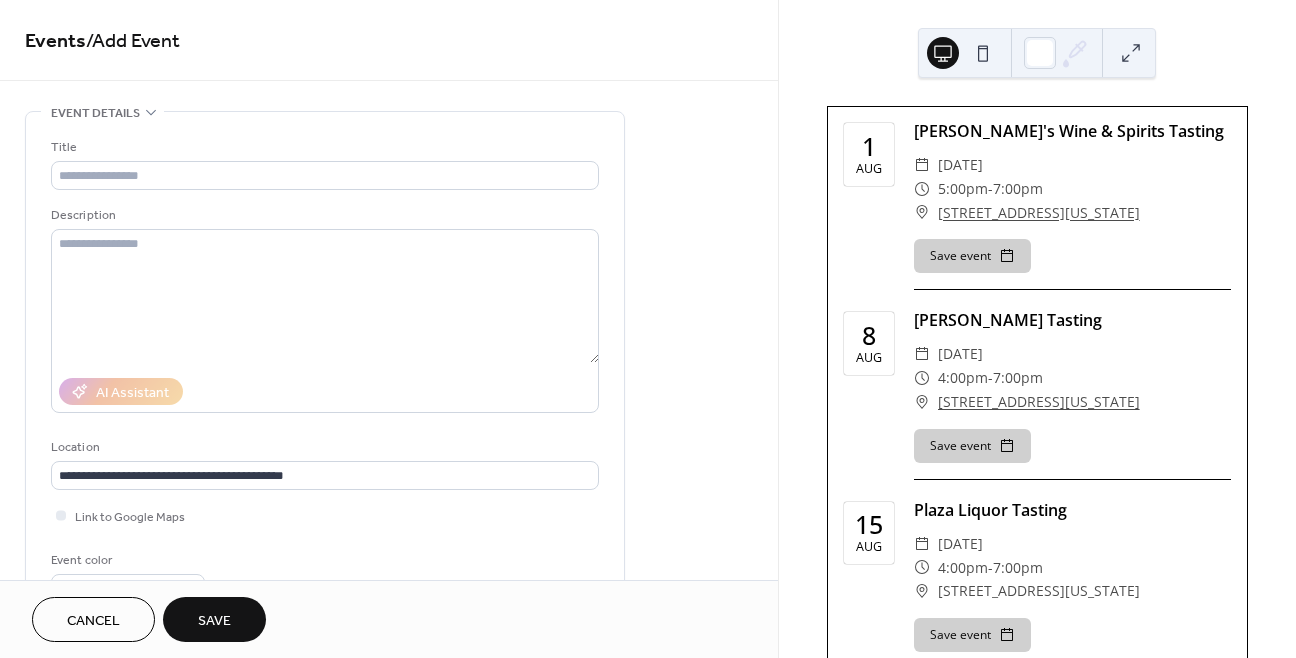 click on "Event color" at bounding box center [325, 576] 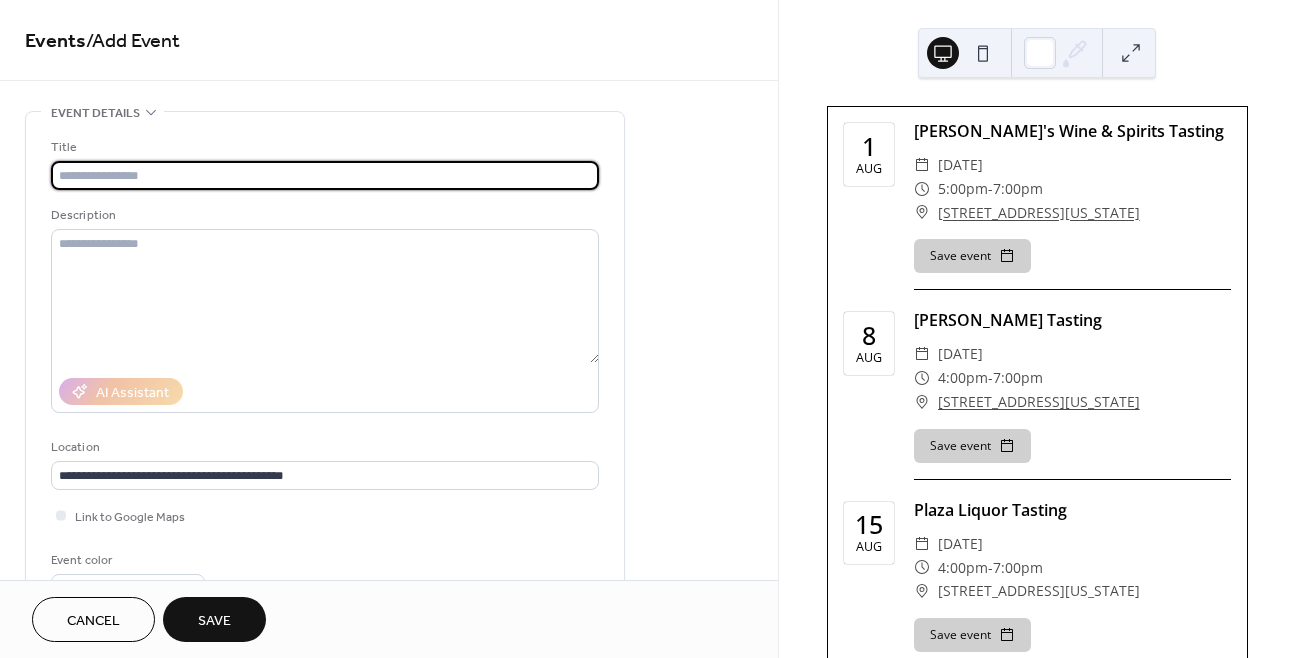 click at bounding box center (325, 175) 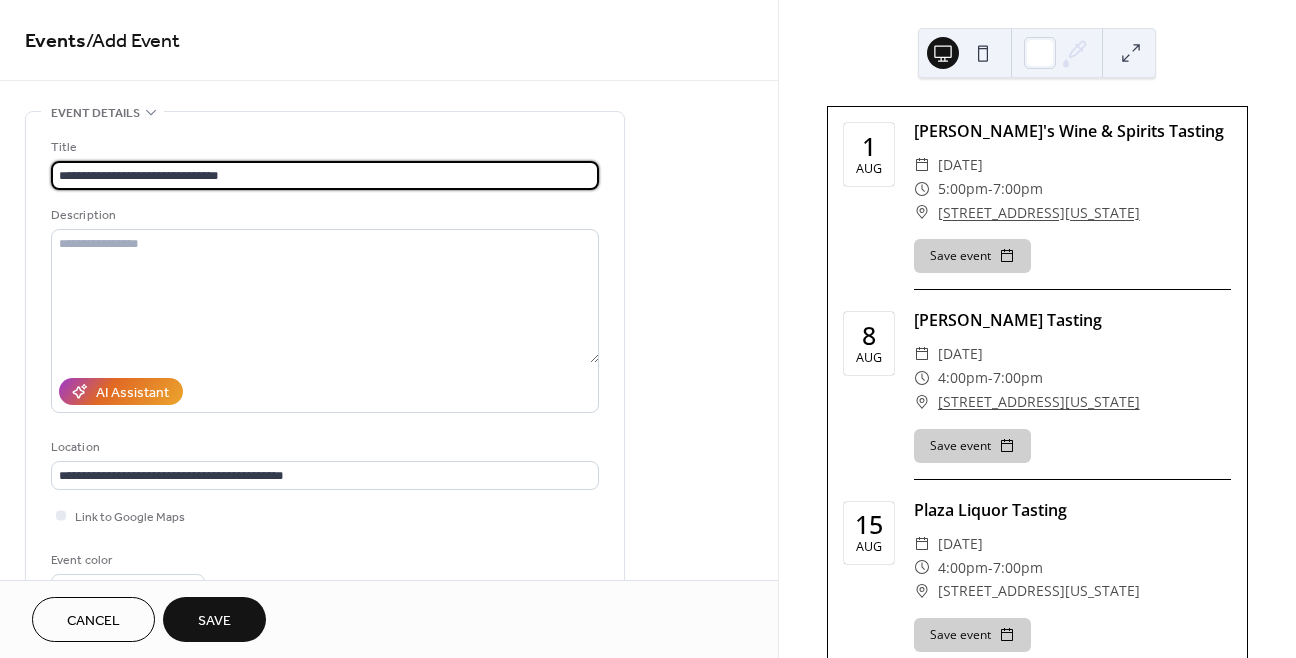 click on "**********" at bounding box center [325, 175] 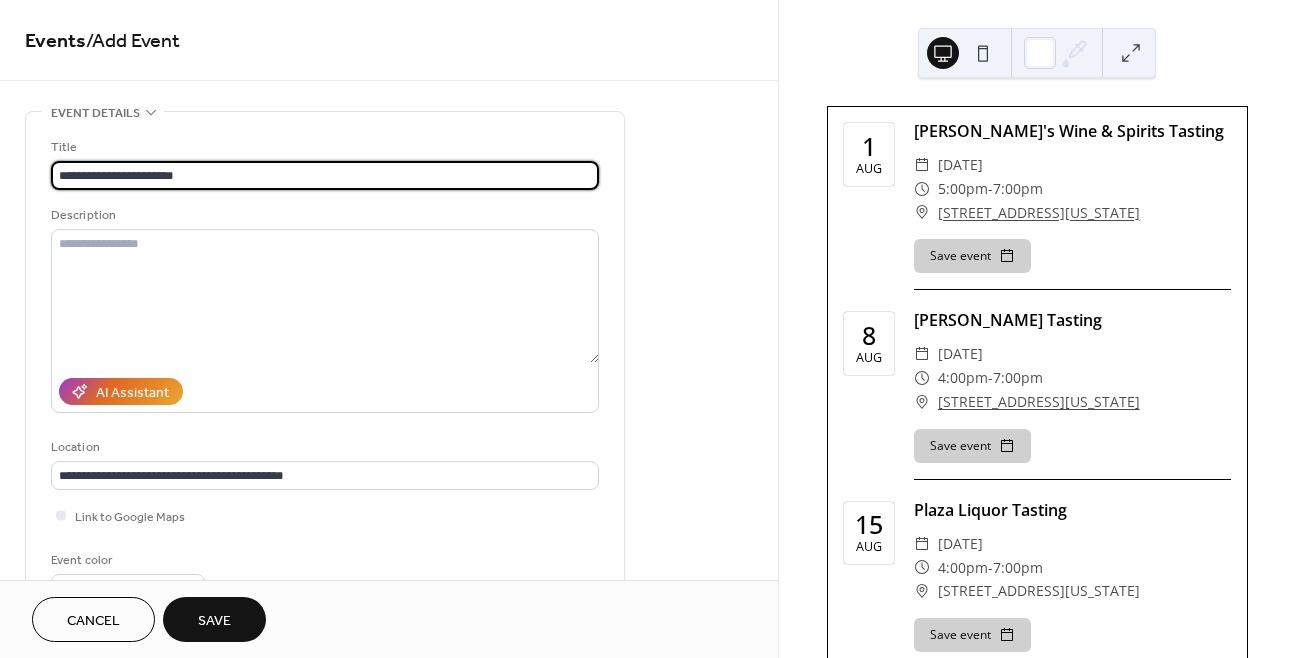 click on "**********" at bounding box center (325, 175) 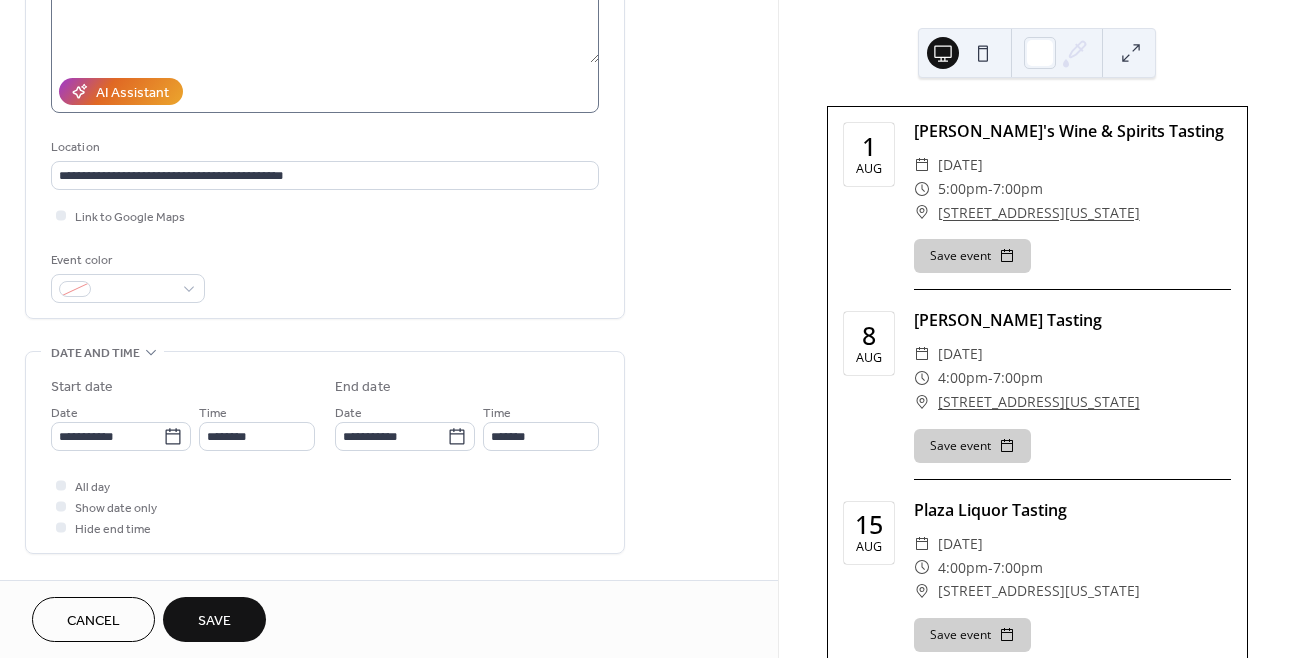 scroll, scrollTop: 307, scrollLeft: 0, axis: vertical 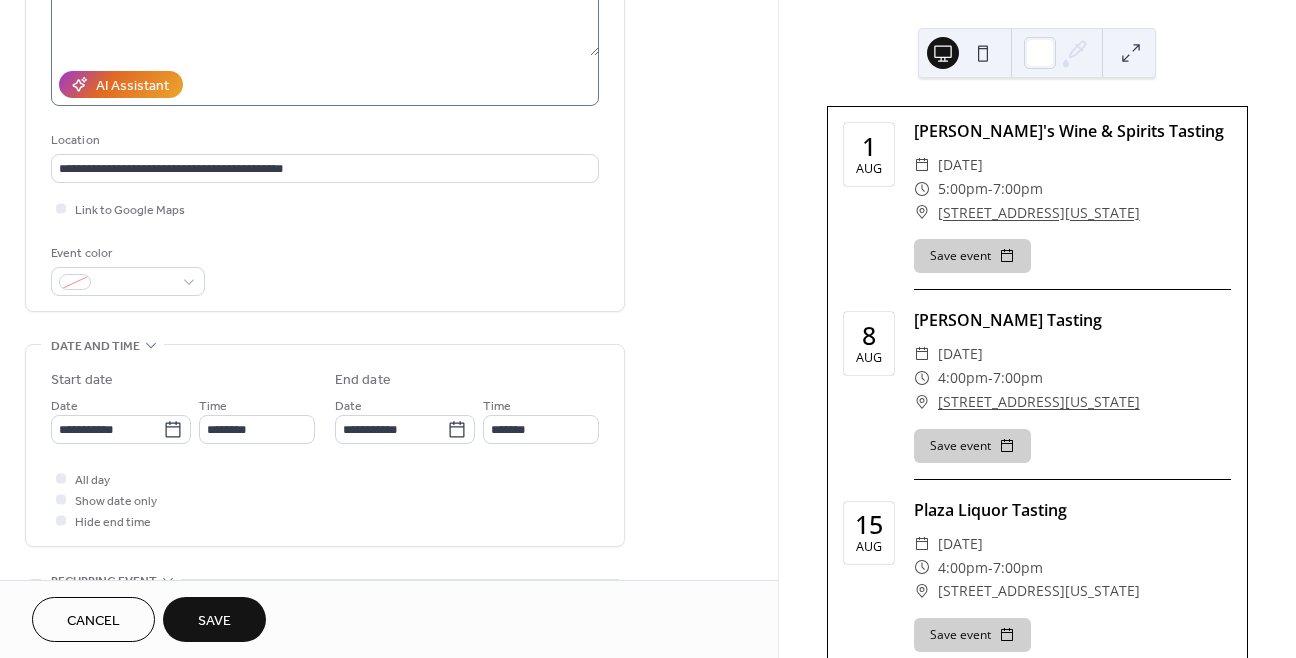type on "**********" 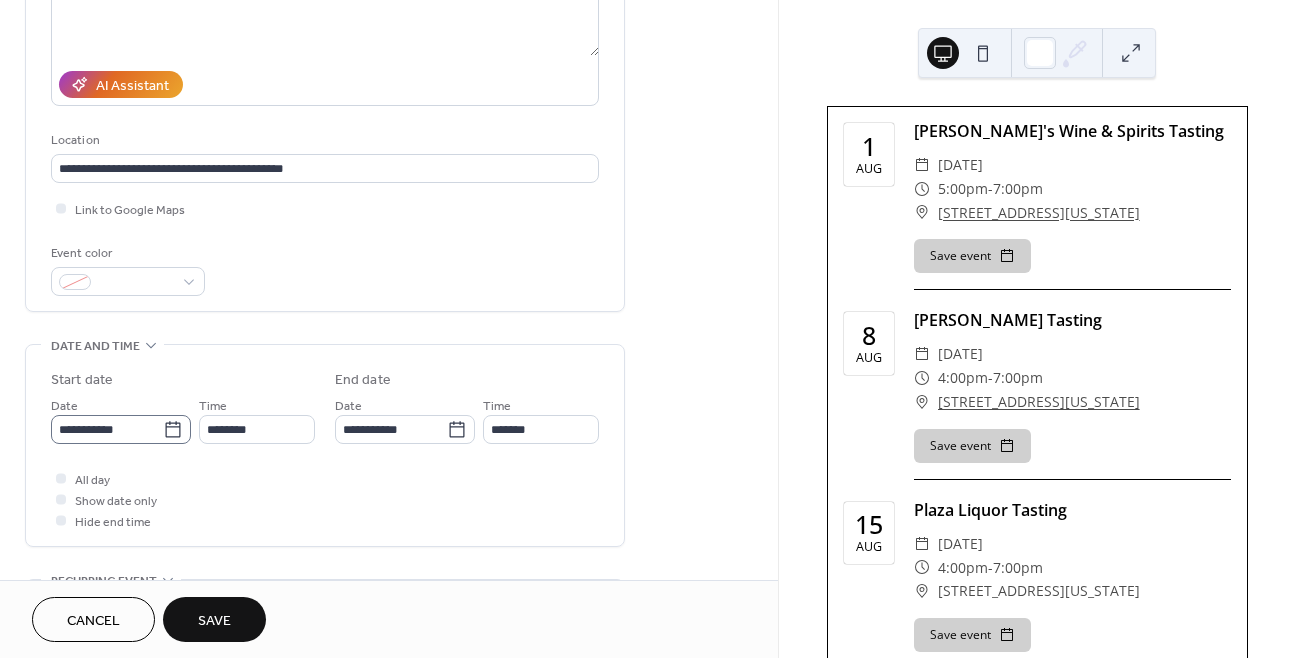 click 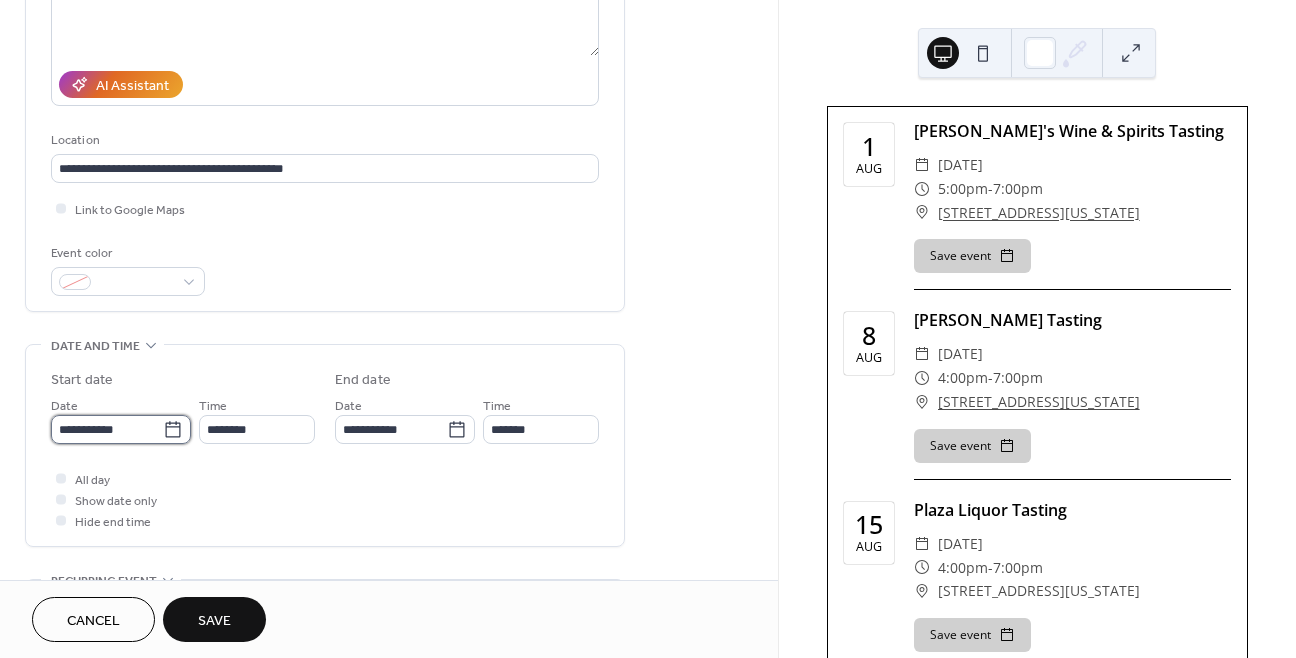 click on "**********" at bounding box center (107, 429) 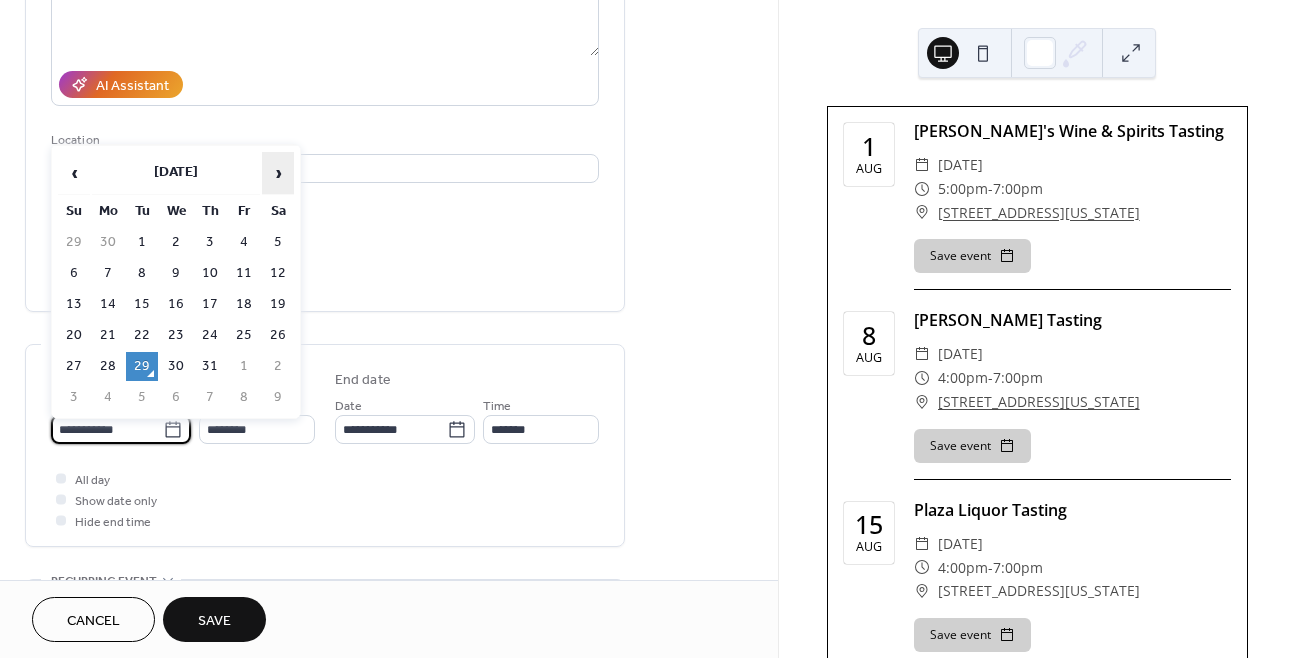 click on "›" at bounding box center (278, 173) 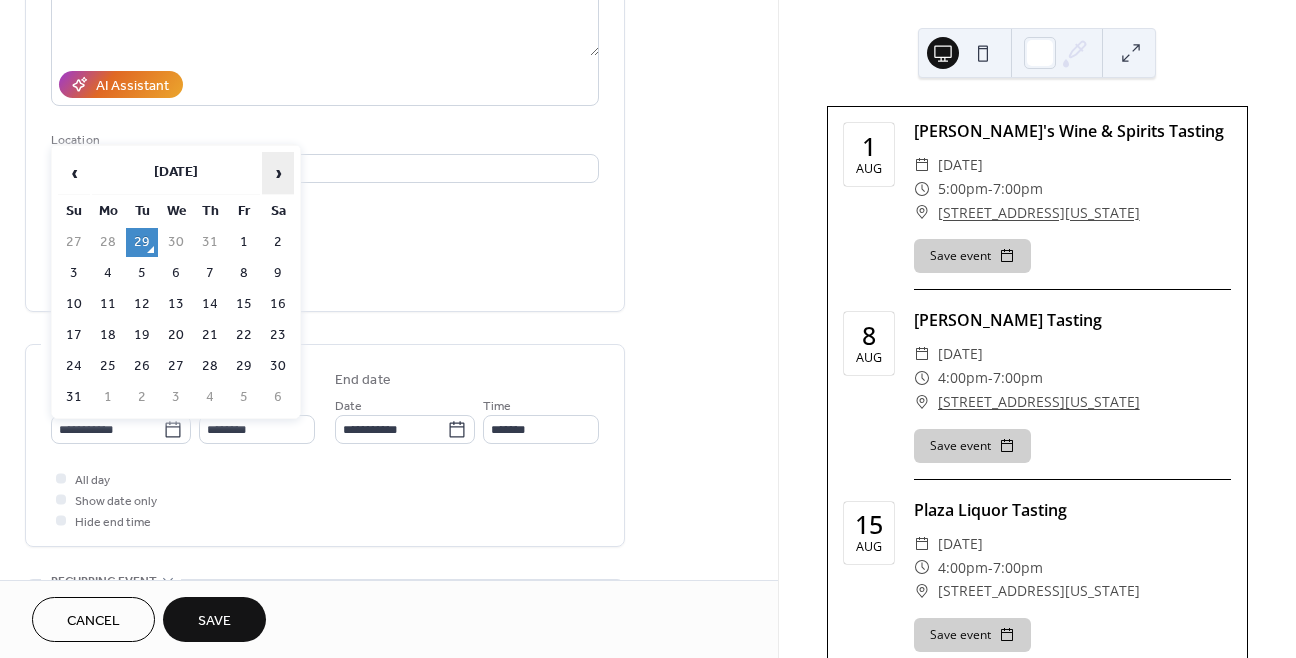 click on "›" at bounding box center (278, 173) 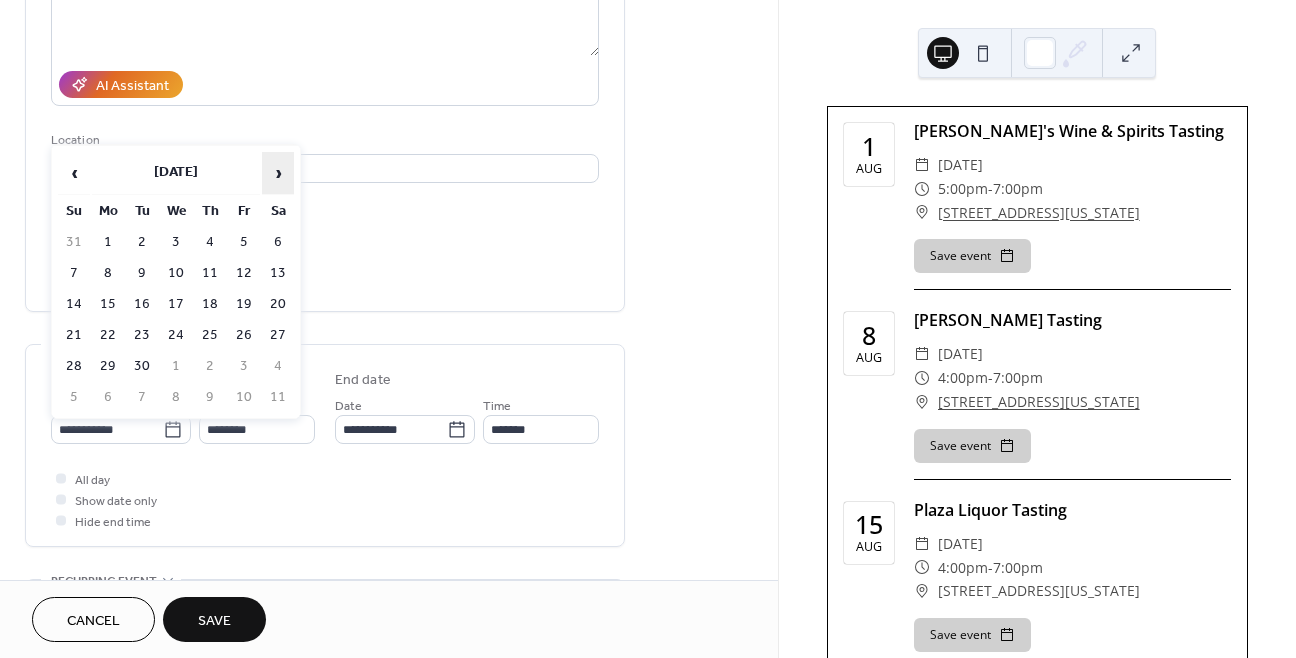 click on "›" at bounding box center [278, 173] 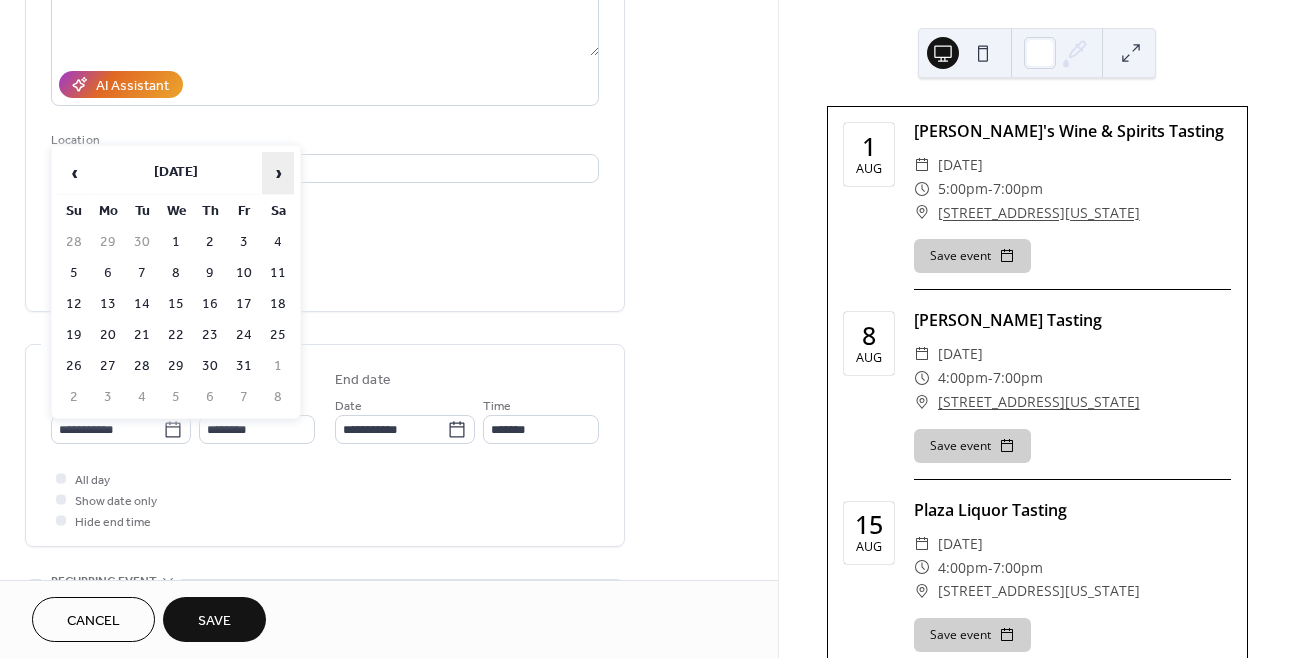 click on "›" at bounding box center [278, 173] 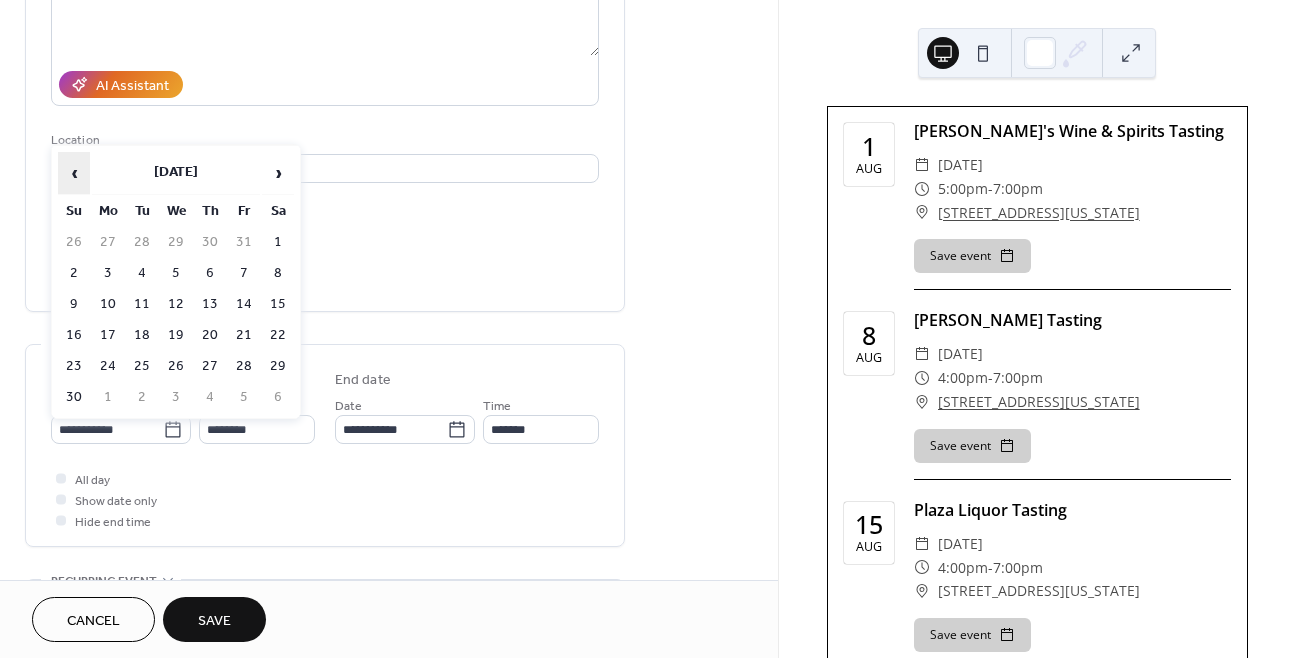 click on "‹" at bounding box center [74, 173] 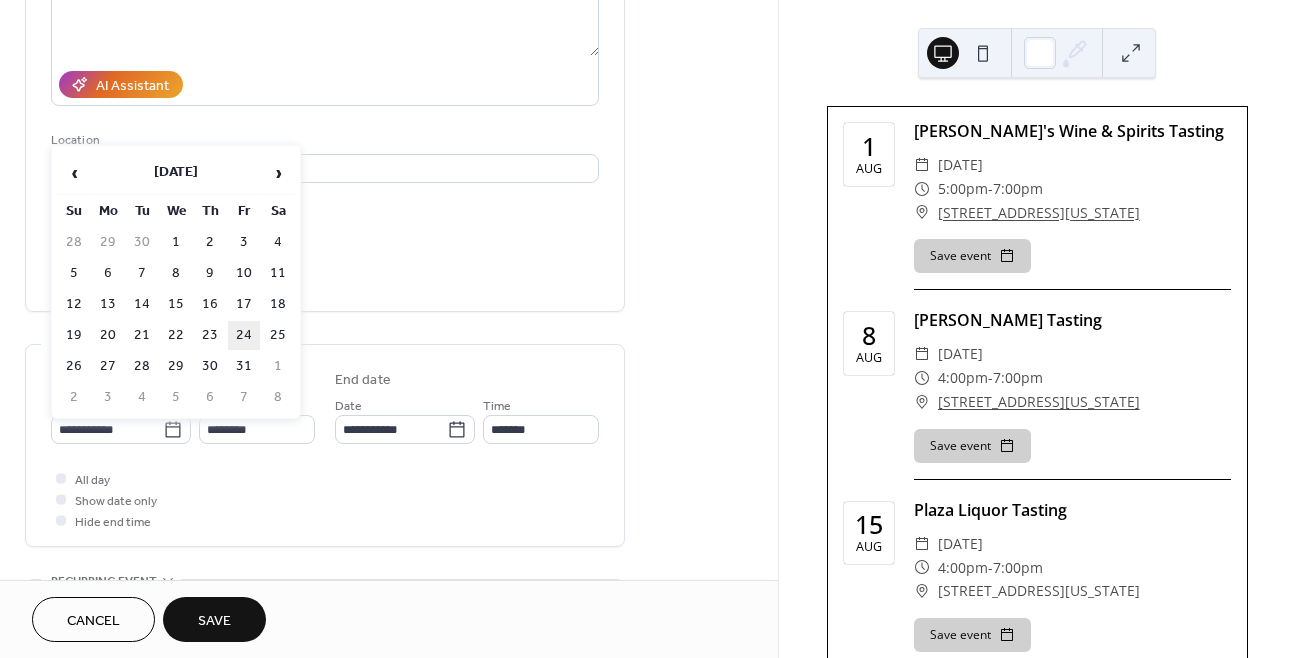 click on "24" at bounding box center (244, 335) 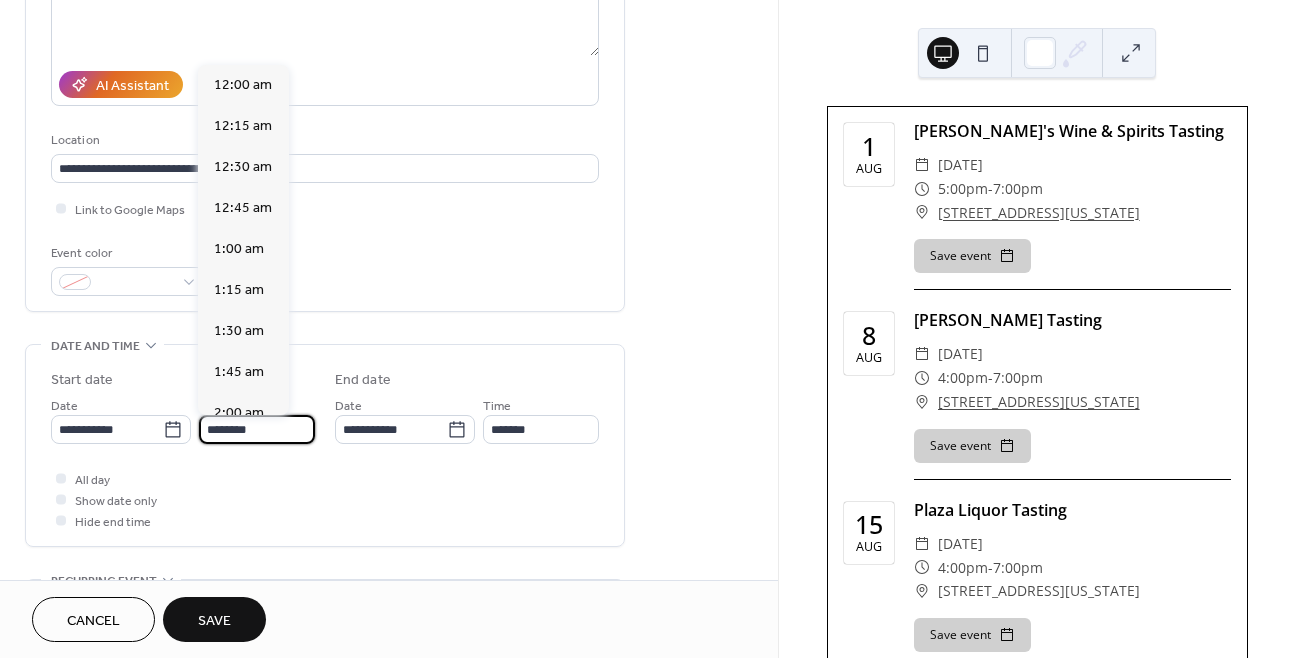 click on "********" at bounding box center (257, 429) 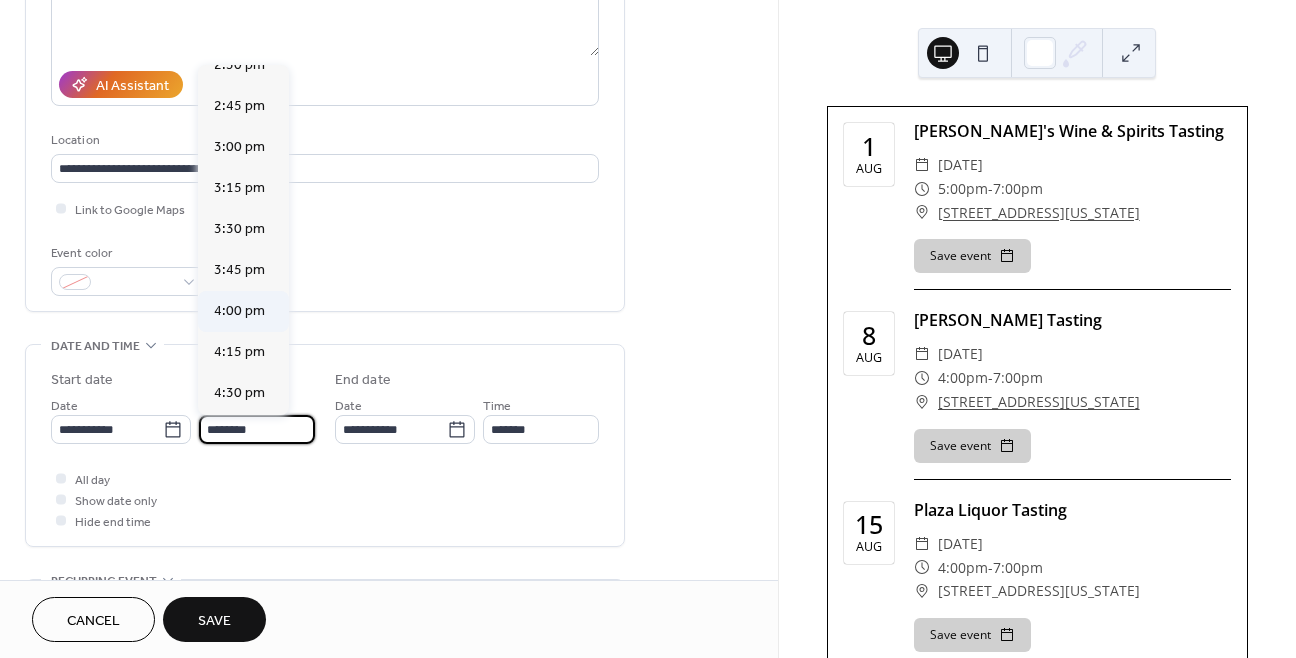 scroll, scrollTop: 2411, scrollLeft: 0, axis: vertical 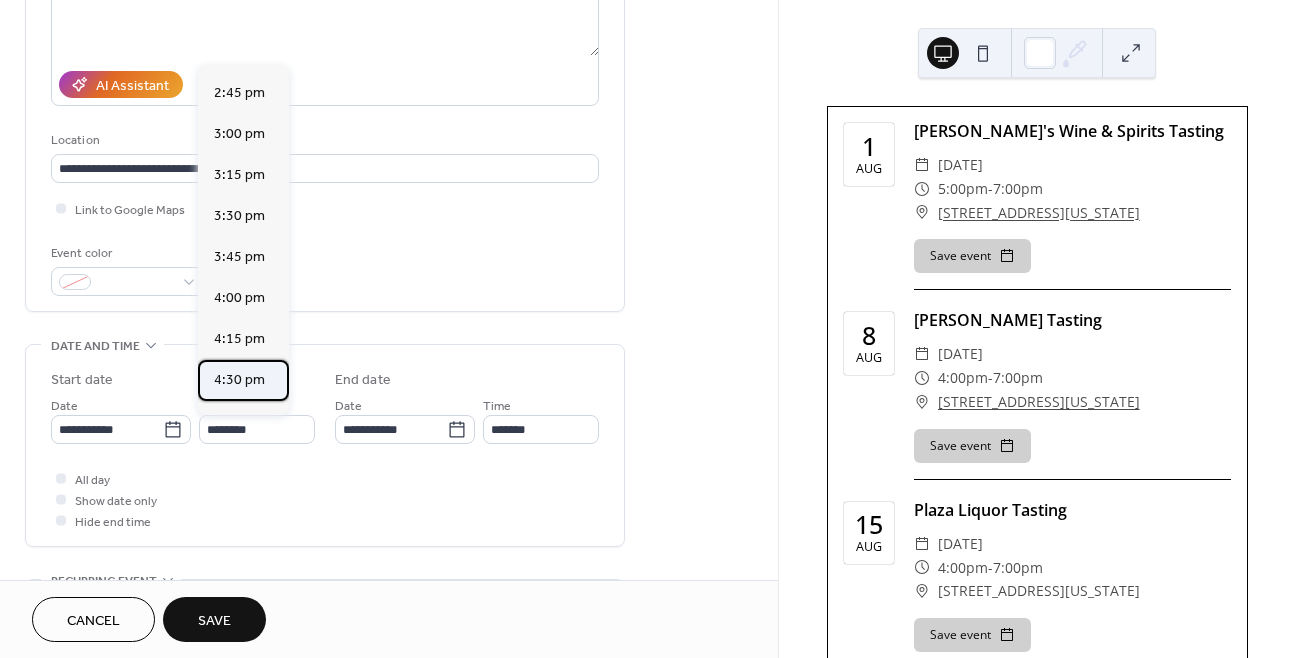 click on "4:30 pm" at bounding box center (239, 380) 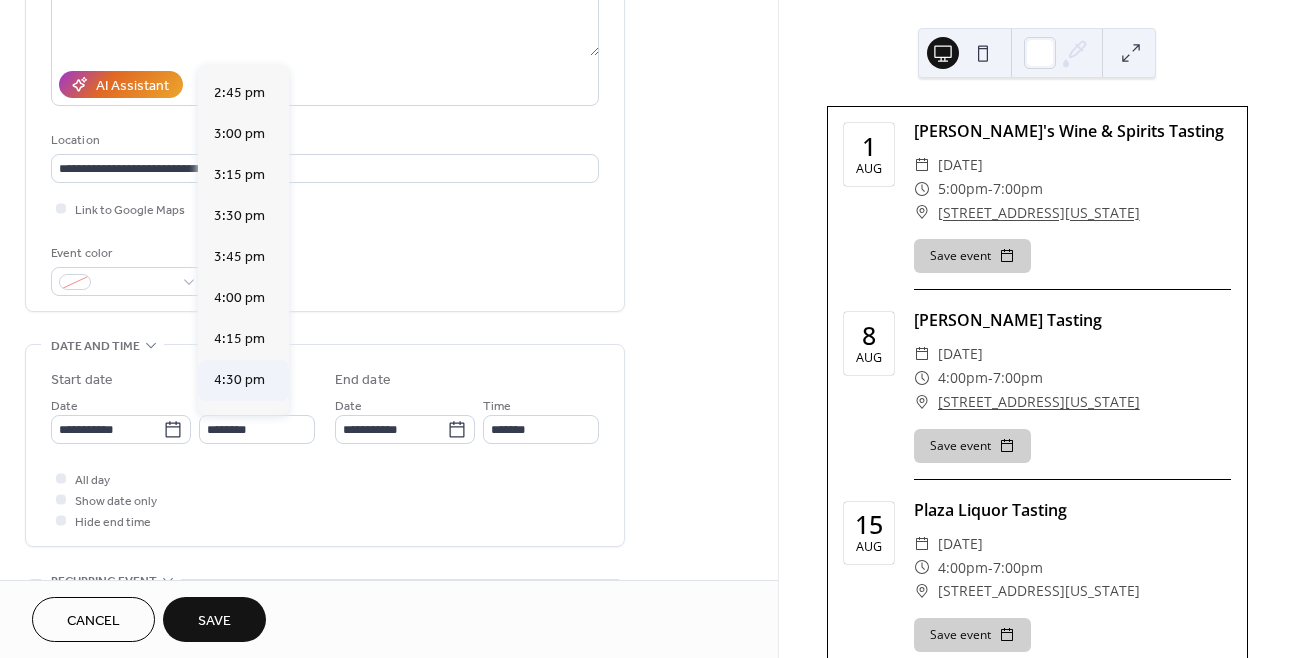 type on "*******" 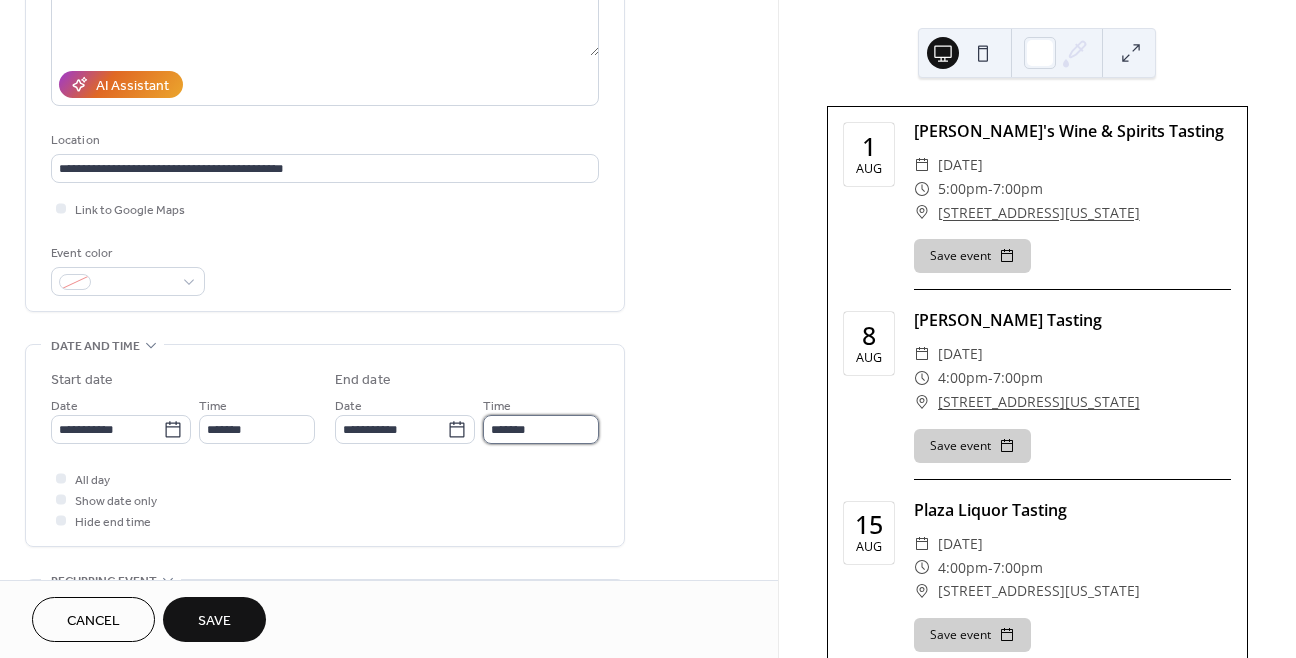 click on "*******" at bounding box center [541, 429] 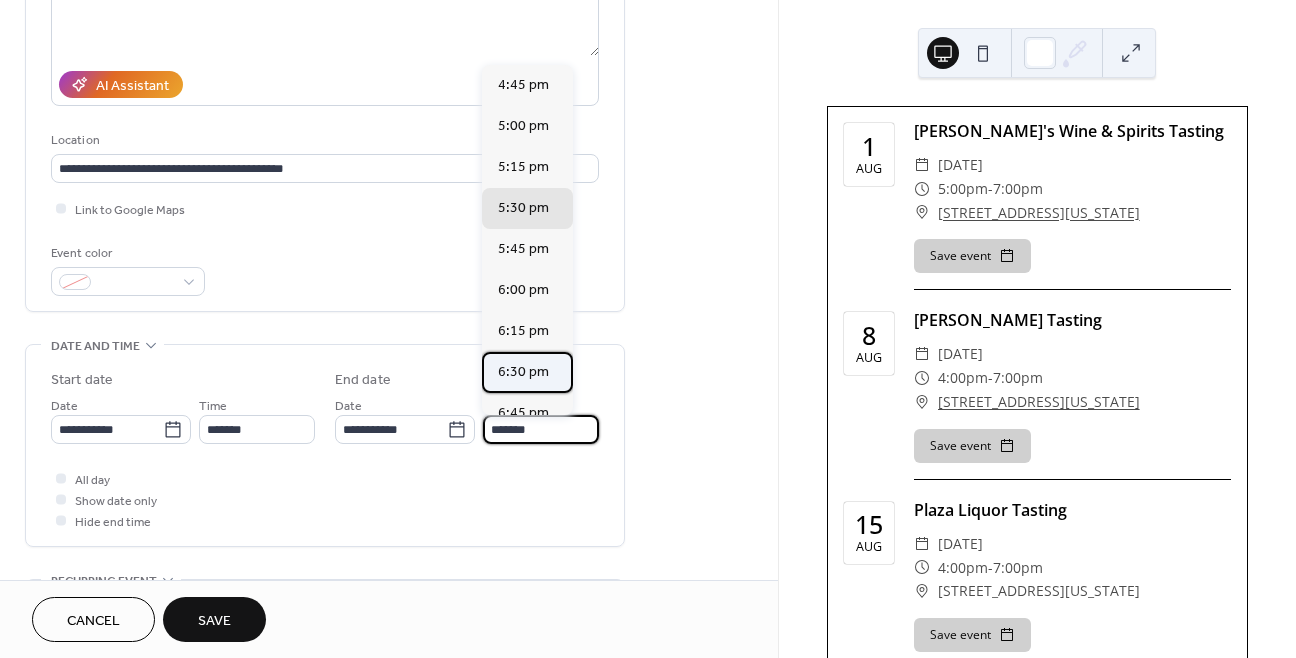 click on "6:30 pm" at bounding box center (523, 372) 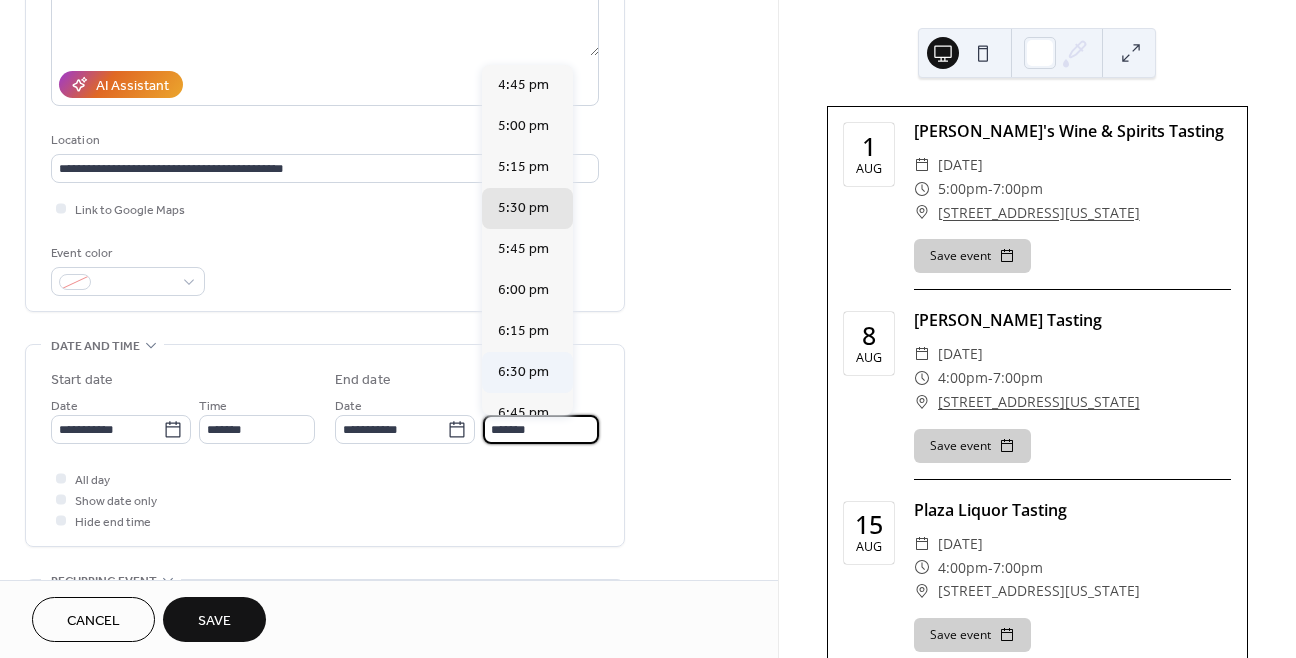 type on "*******" 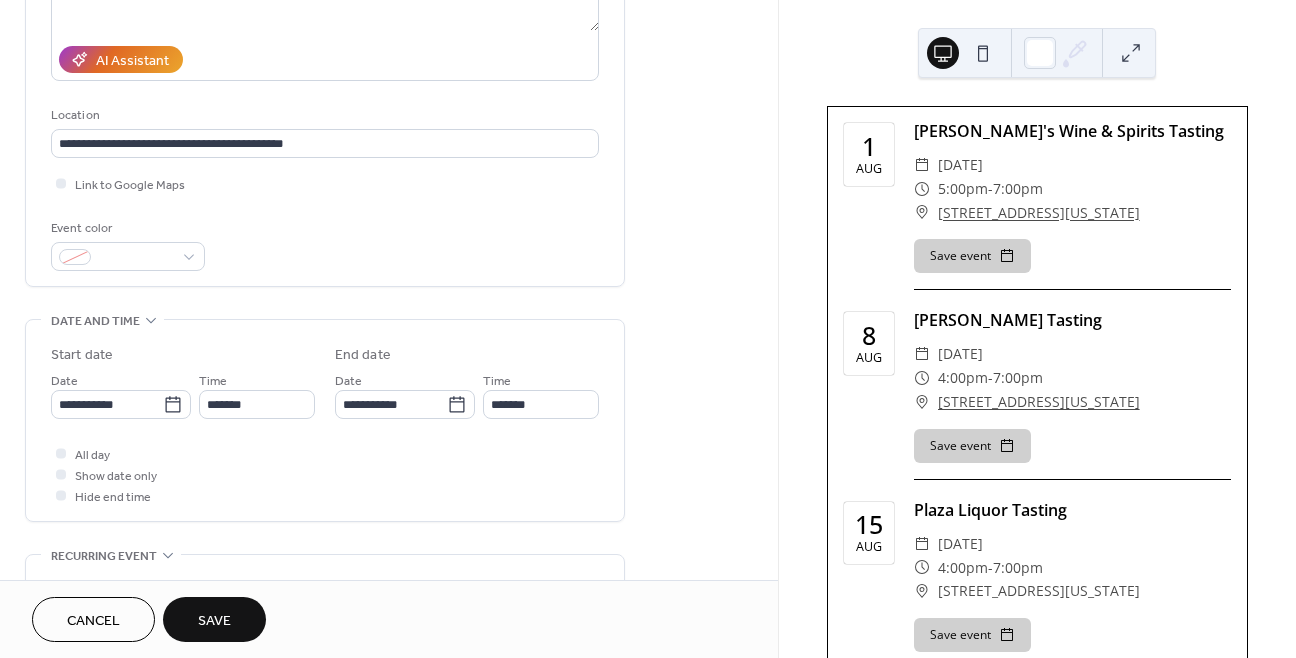 scroll, scrollTop: 335, scrollLeft: 0, axis: vertical 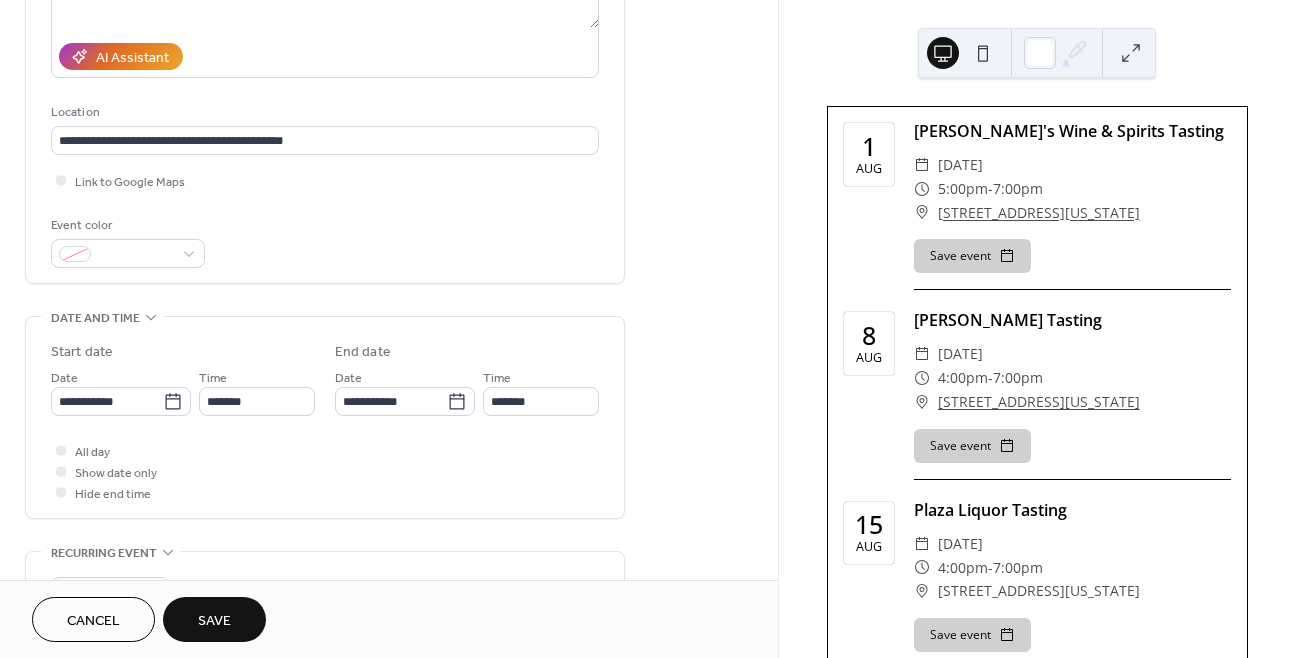 click on "Save" at bounding box center (214, 619) 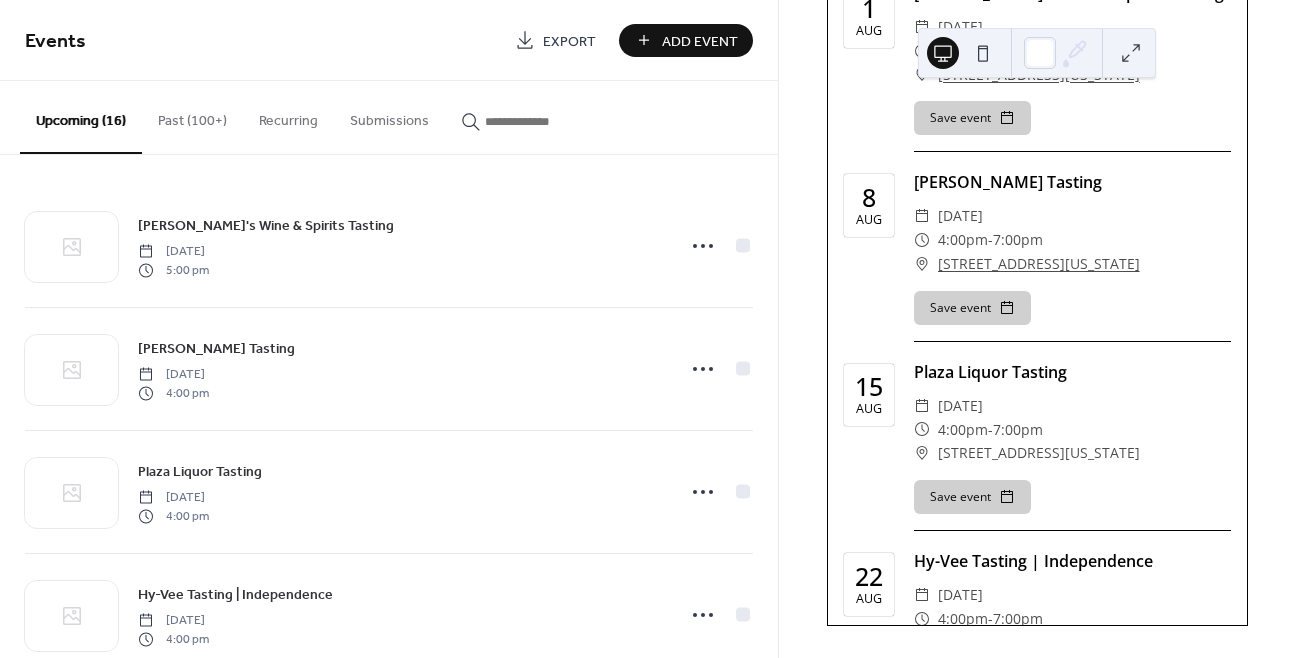scroll, scrollTop: 0, scrollLeft: 0, axis: both 